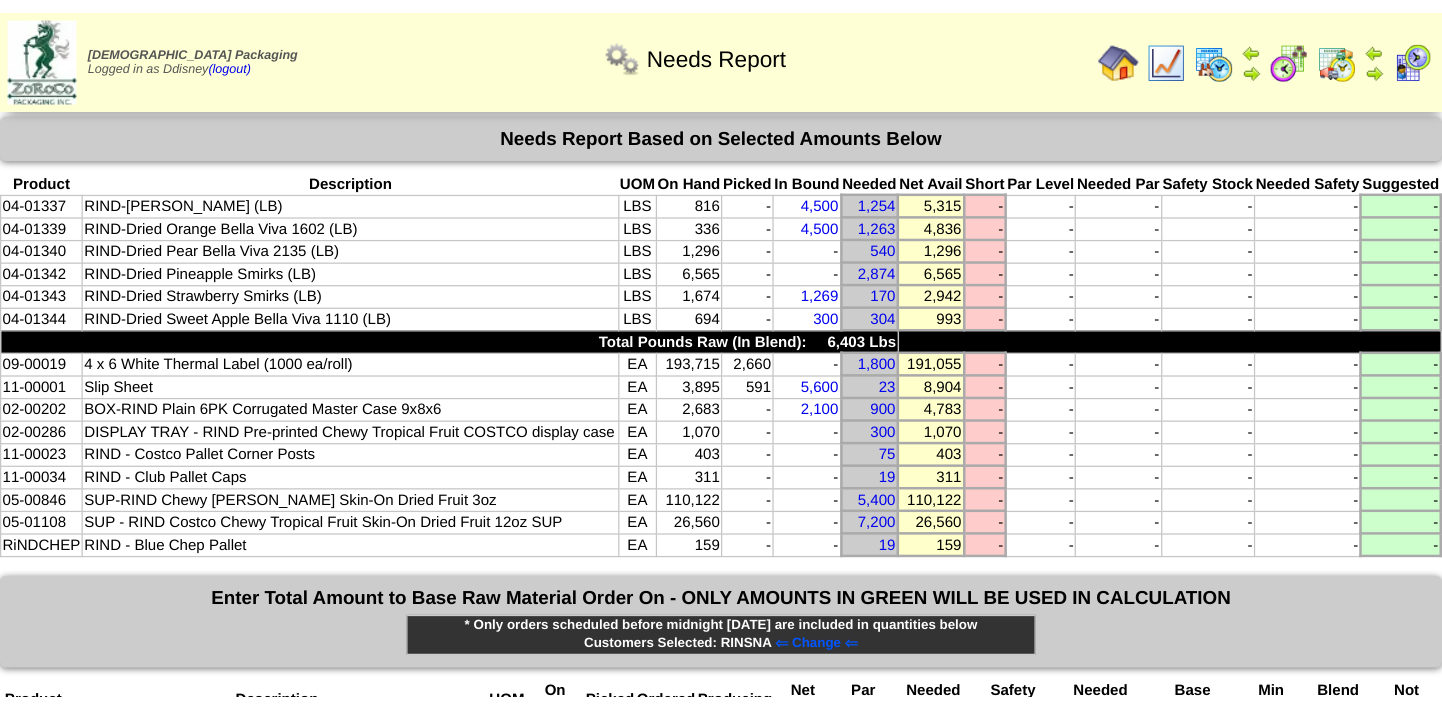 scroll, scrollTop: 0, scrollLeft: 0, axis: both 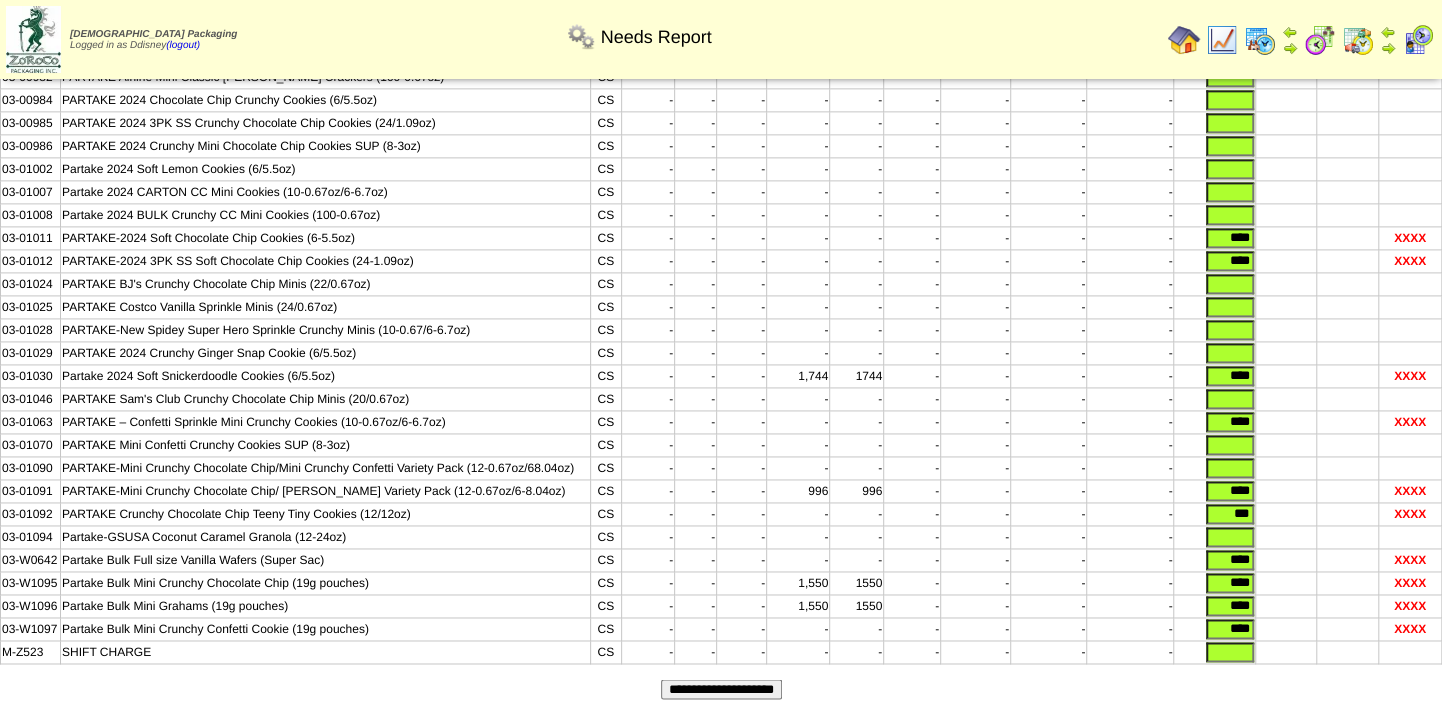 click on "Partake Bulk Mini Crunchy Confetti Cookie (19g pouches)" at bounding box center [326, 629] 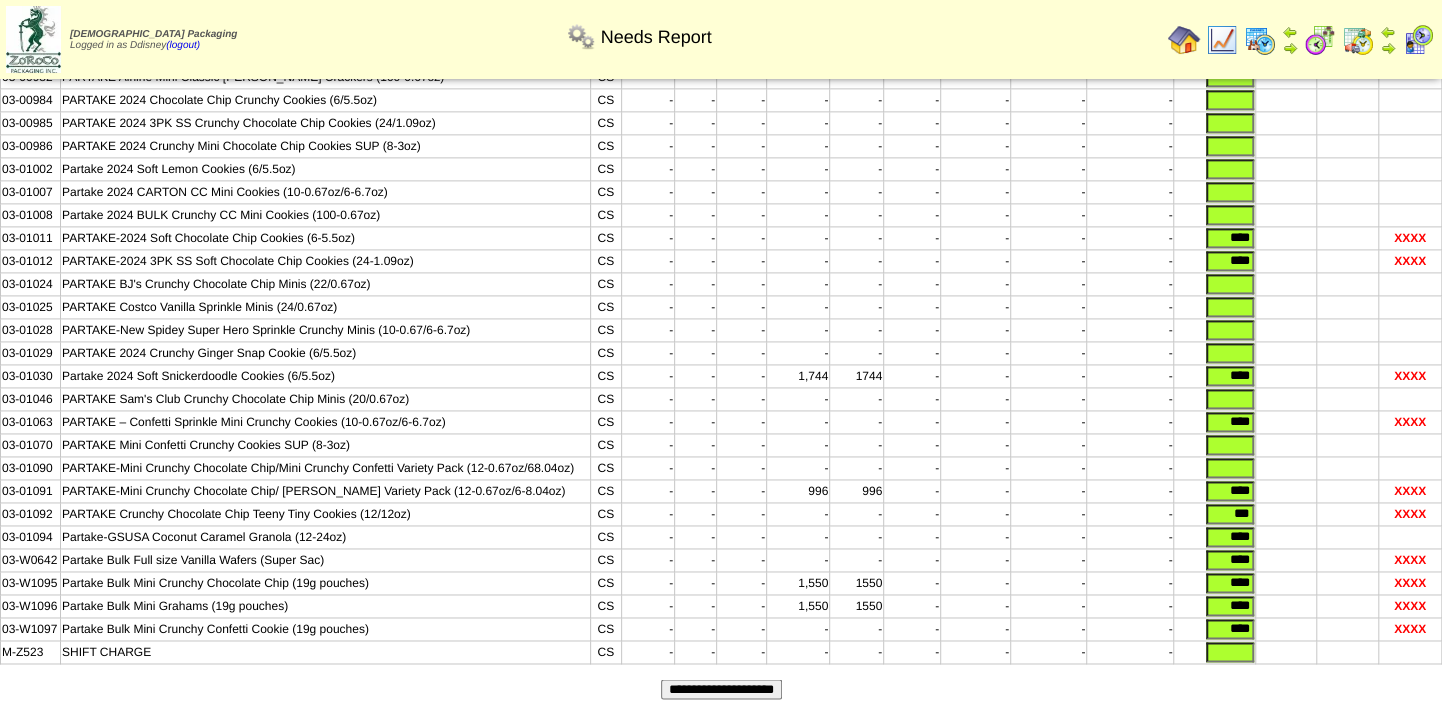 type on "****" 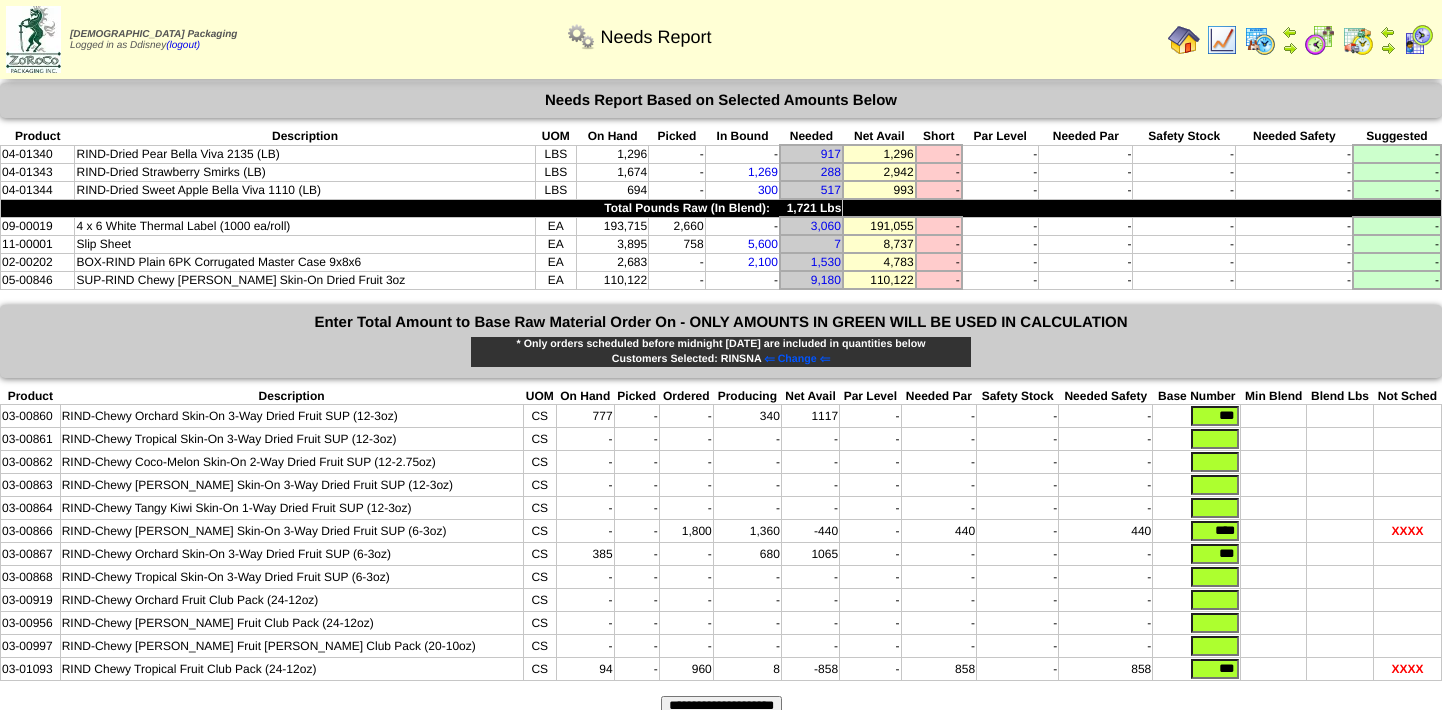 scroll, scrollTop: 52, scrollLeft: 0, axis: vertical 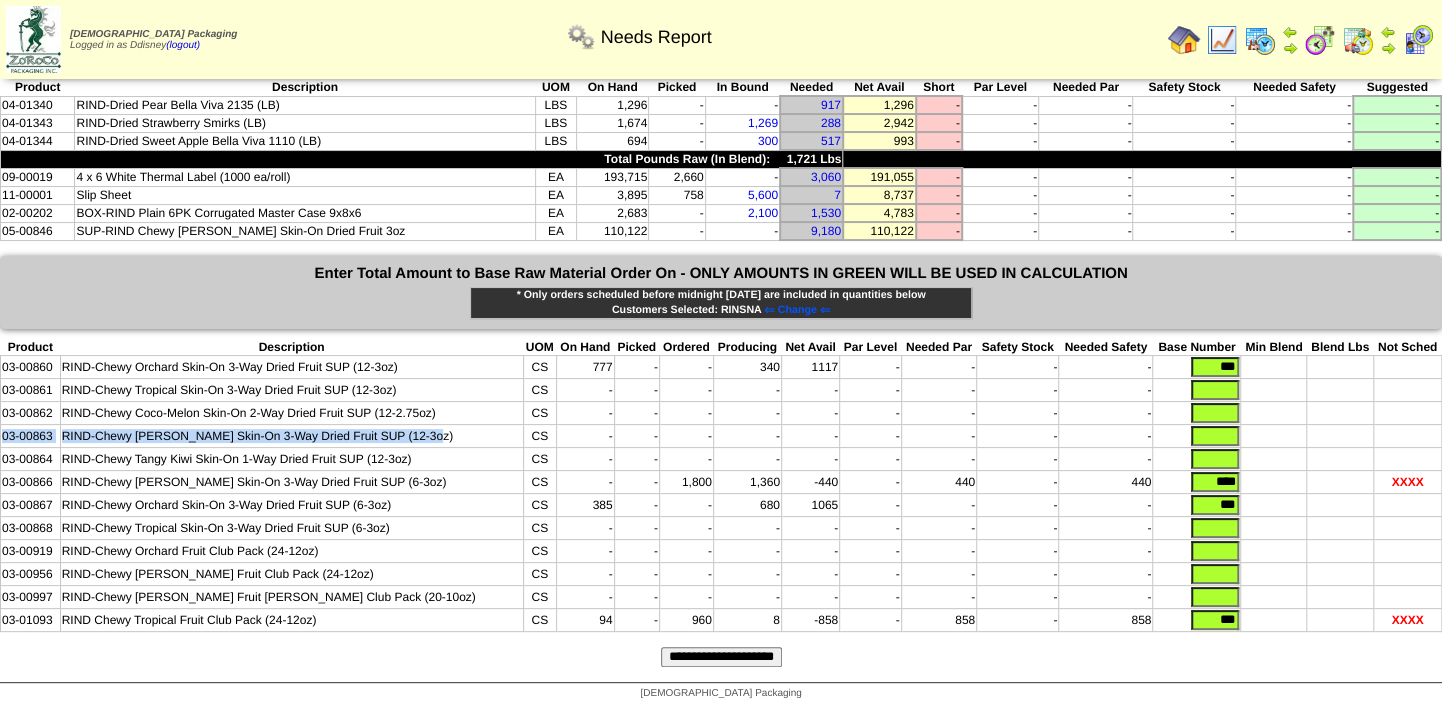 click at bounding box center [1358, 40] 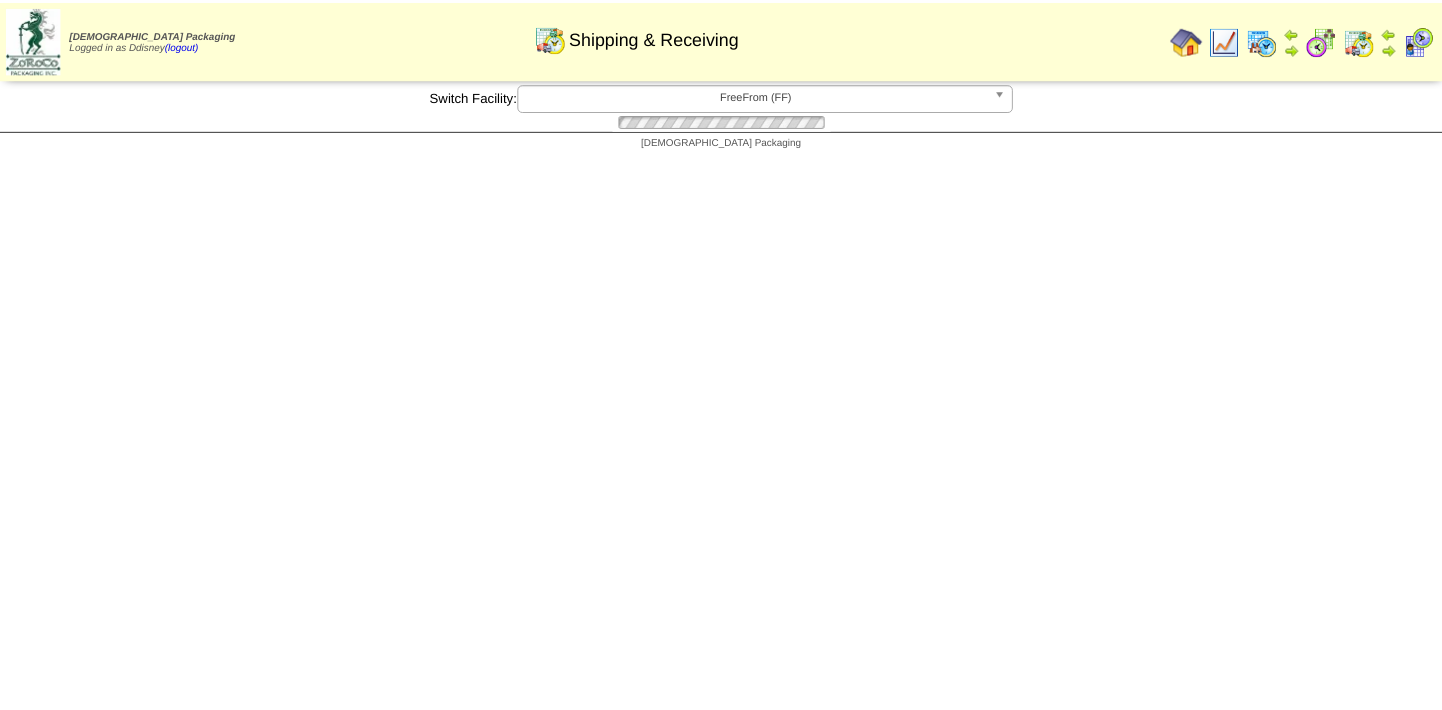 scroll, scrollTop: 0, scrollLeft: 0, axis: both 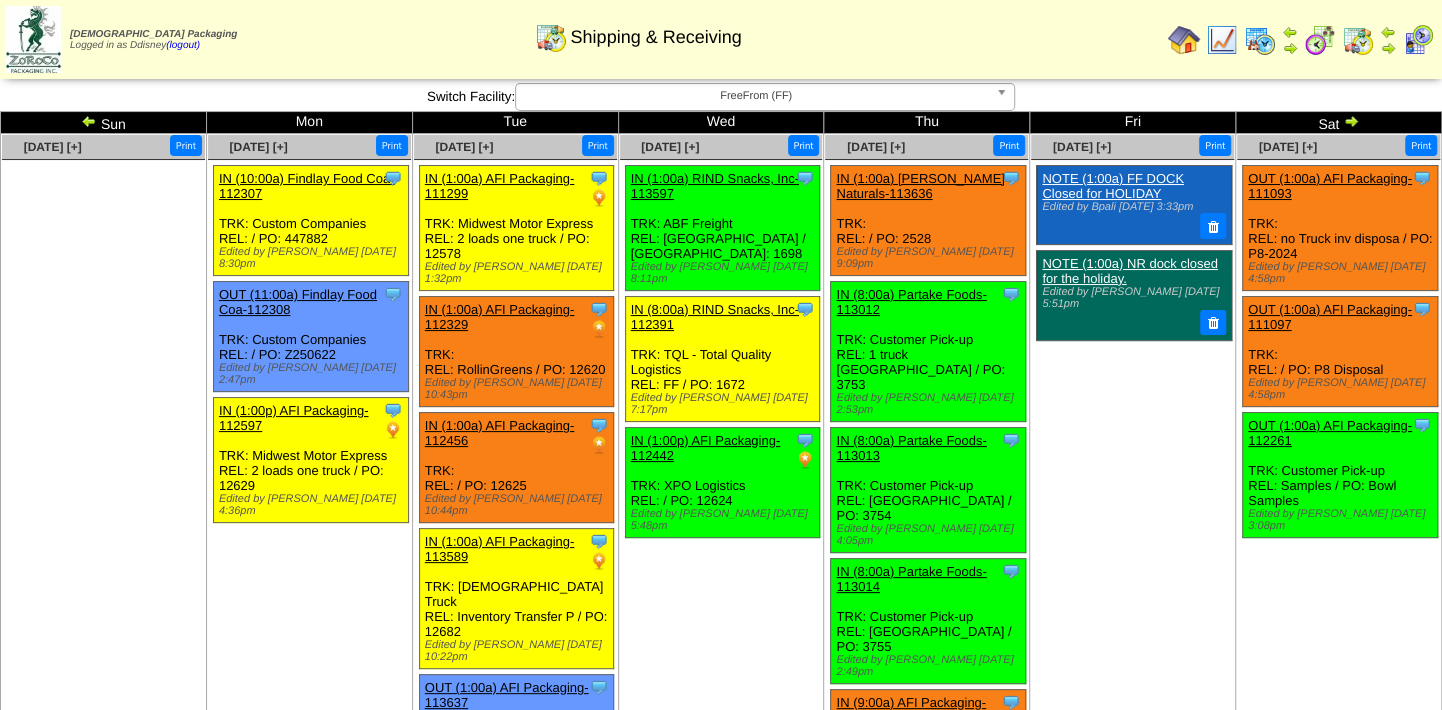 click on "Clone Item
NOTE
(1:00a)
FF DOCK Closed for HOLIDAY
Edited by Bpali 6/23 3:33pm
Clone Item
NOTE
(1:00a)
NR dock closed for the holiday.
Edited by Mfuller 6/23 5:51pm" at bounding box center (1132, 315) 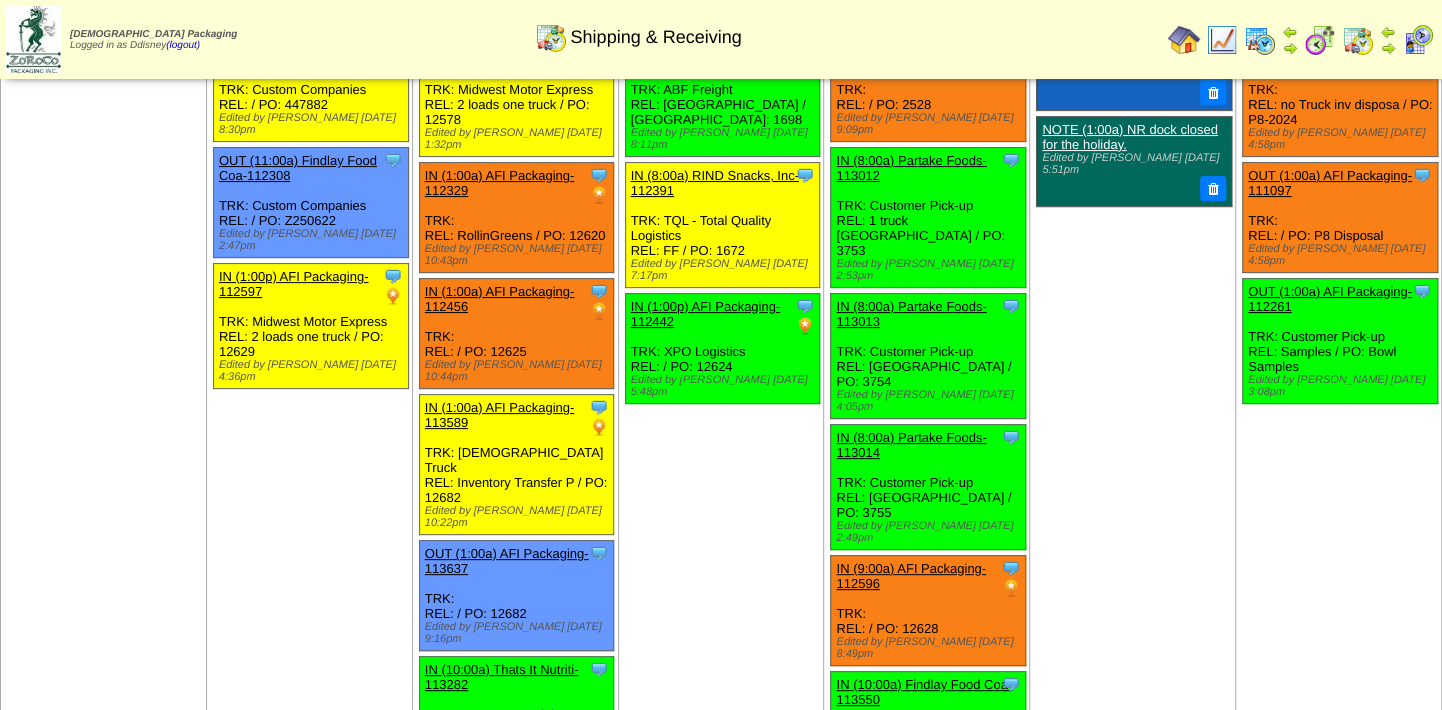 scroll, scrollTop: 0, scrollLeft: 0, axis: both 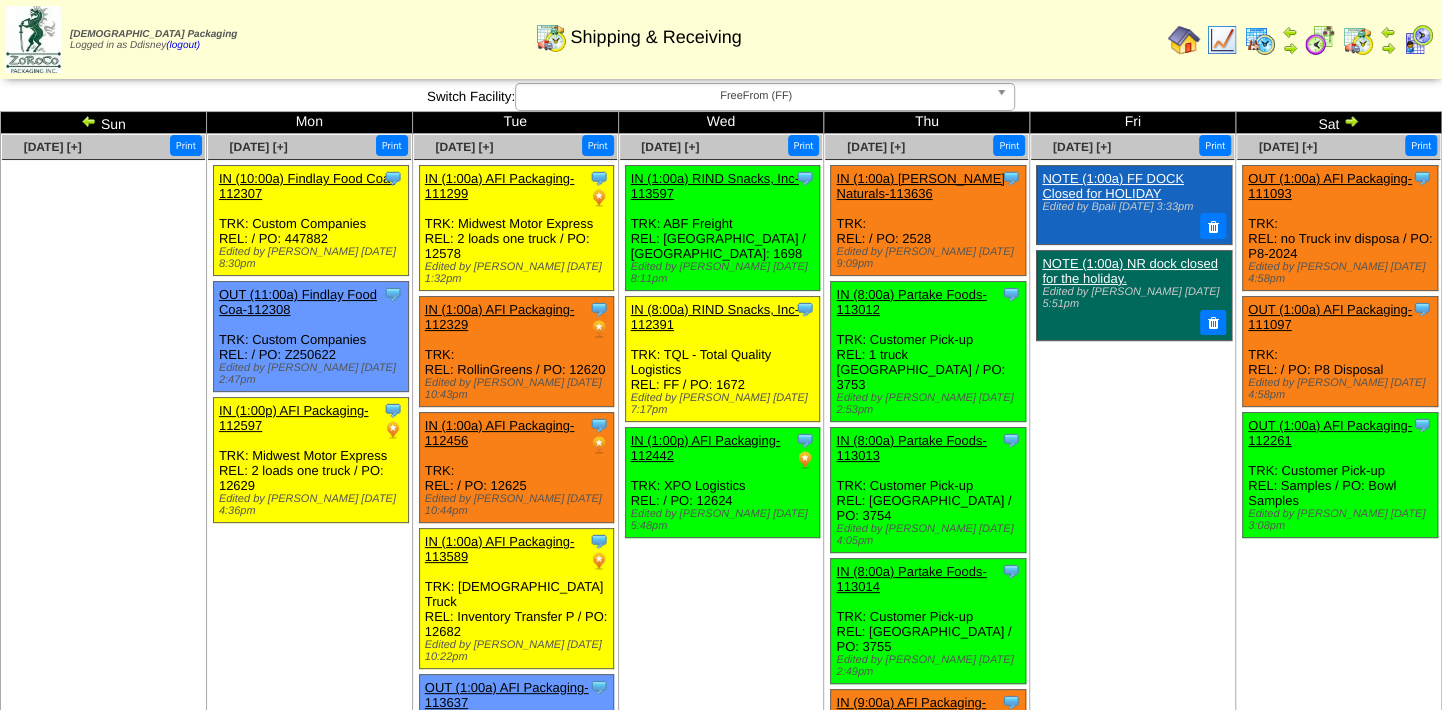 click at bounding box center (89, 121) 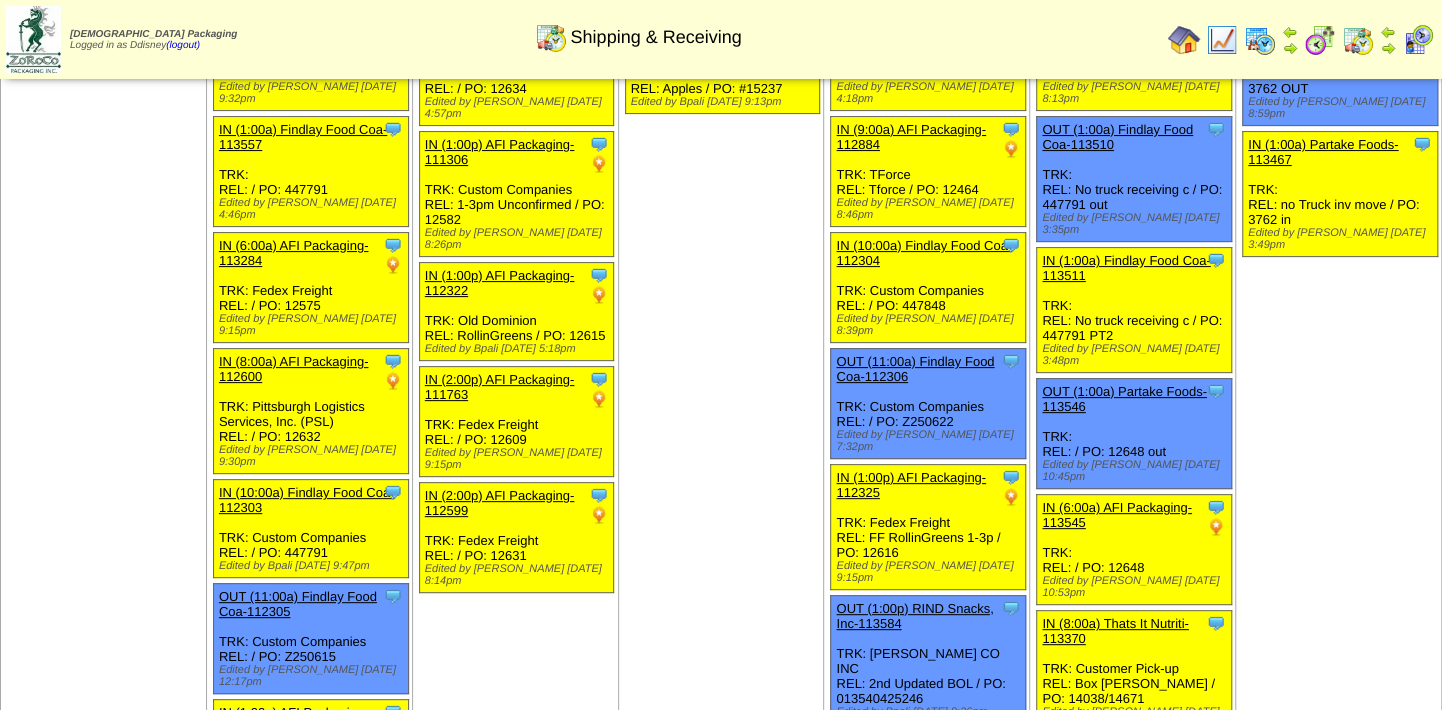 scroll, scrollTop: 181, scrollLeft: 0, axis: vertical 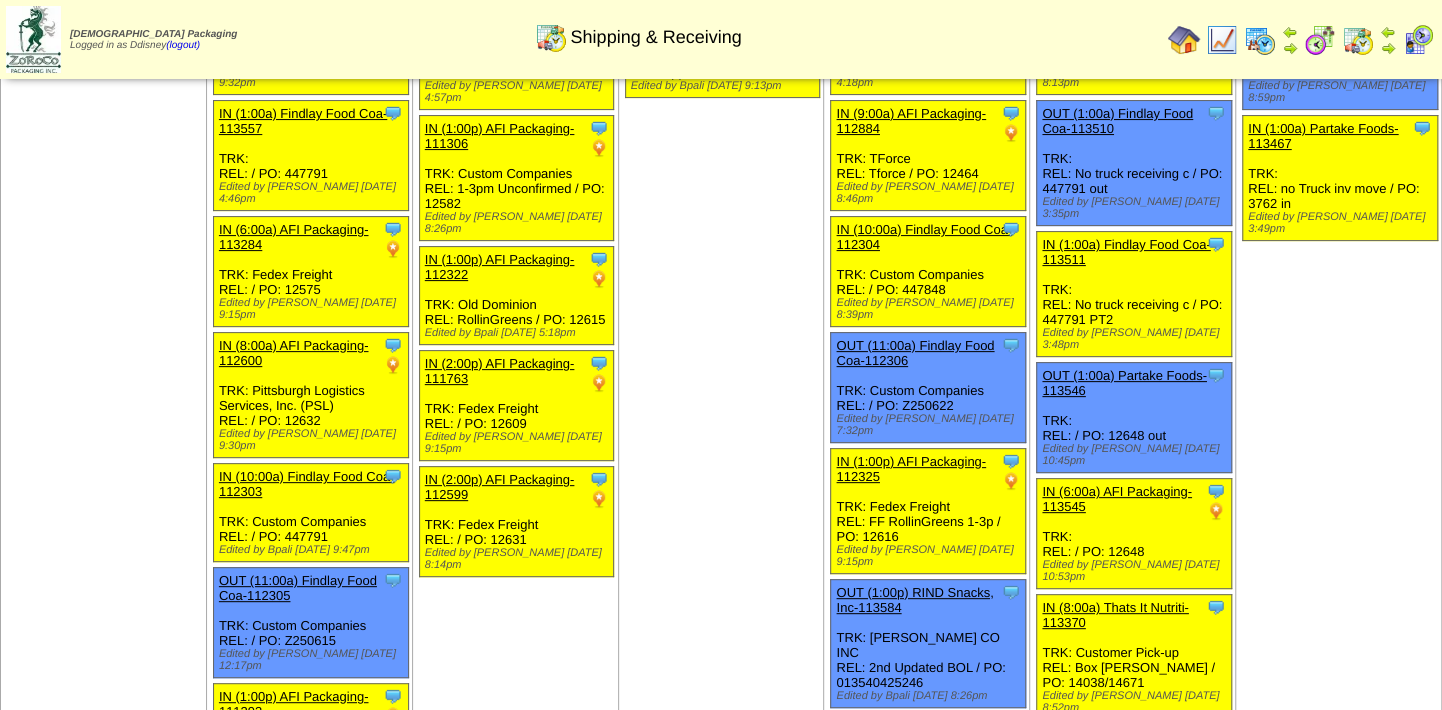 click on "IN
(2:00p)
AFI Packaging-111763" at bounding box center [500, 371] 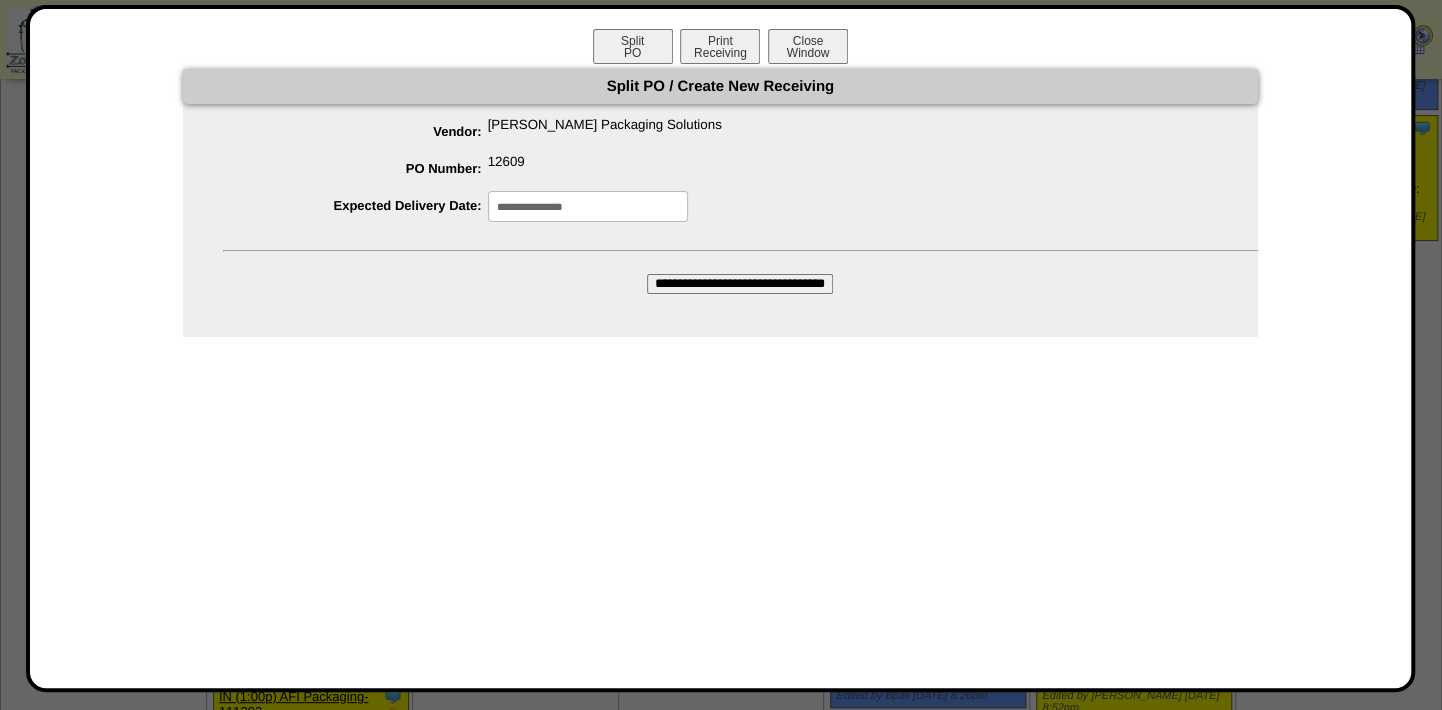 click on "**********" at bounding box center [740, 284] 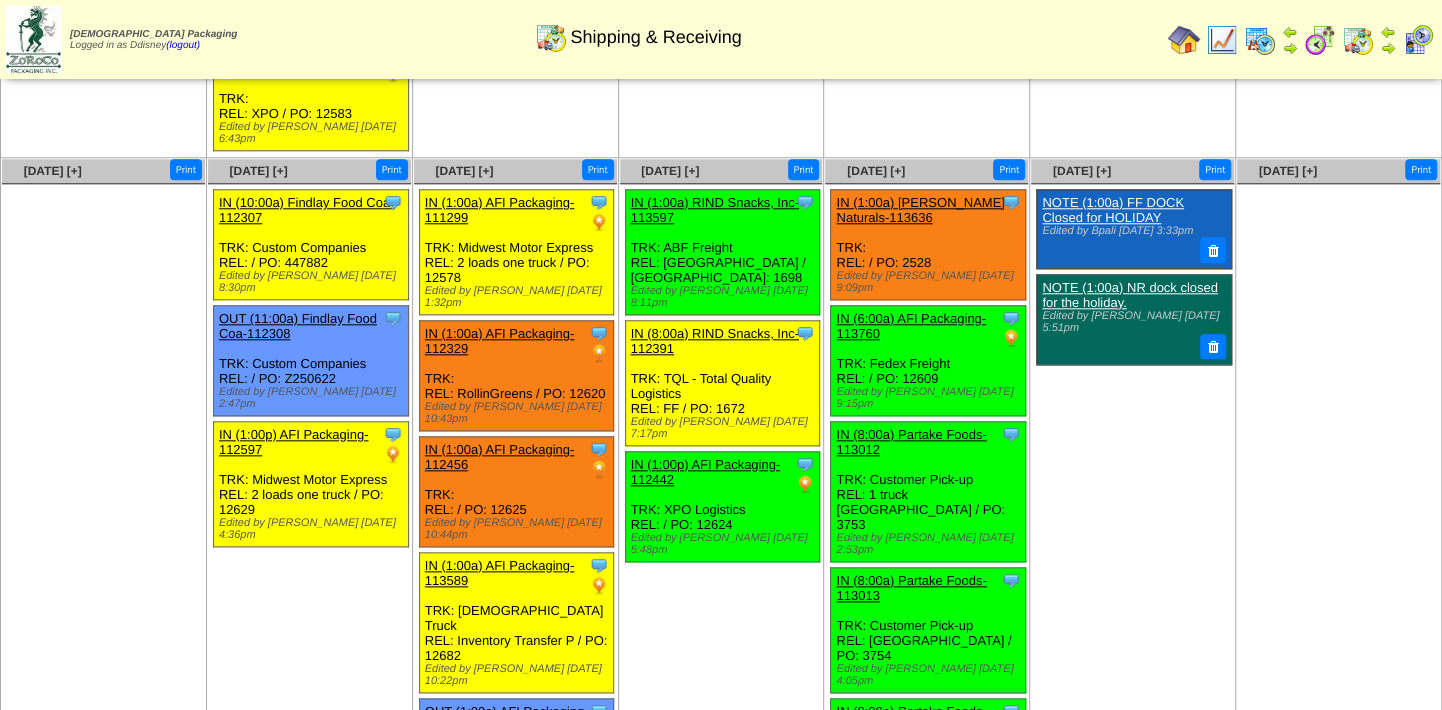 scroll, scrollTop: 1090, scrollLeft: 0, axis: vertical 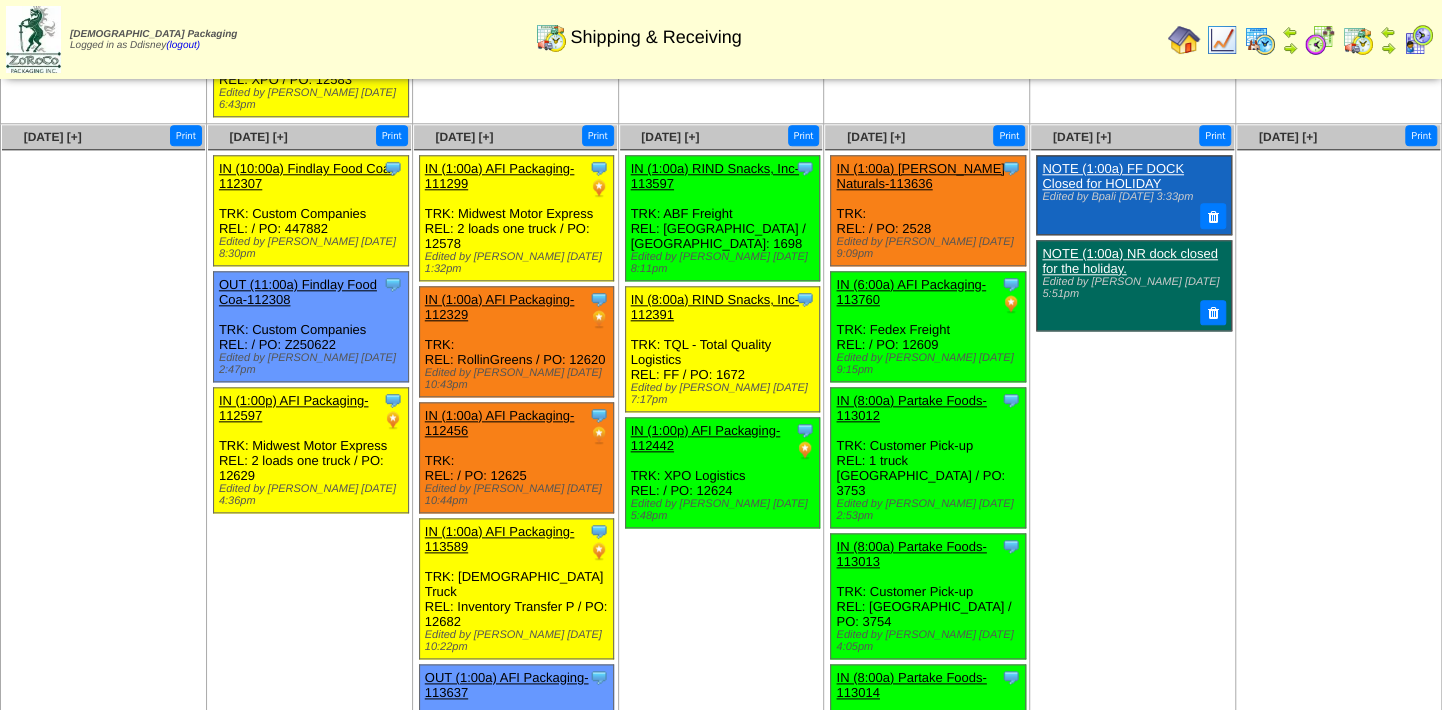 click on "IN
(6:00a)
AFI Packaging-113760" at bounding box center [911, 292] 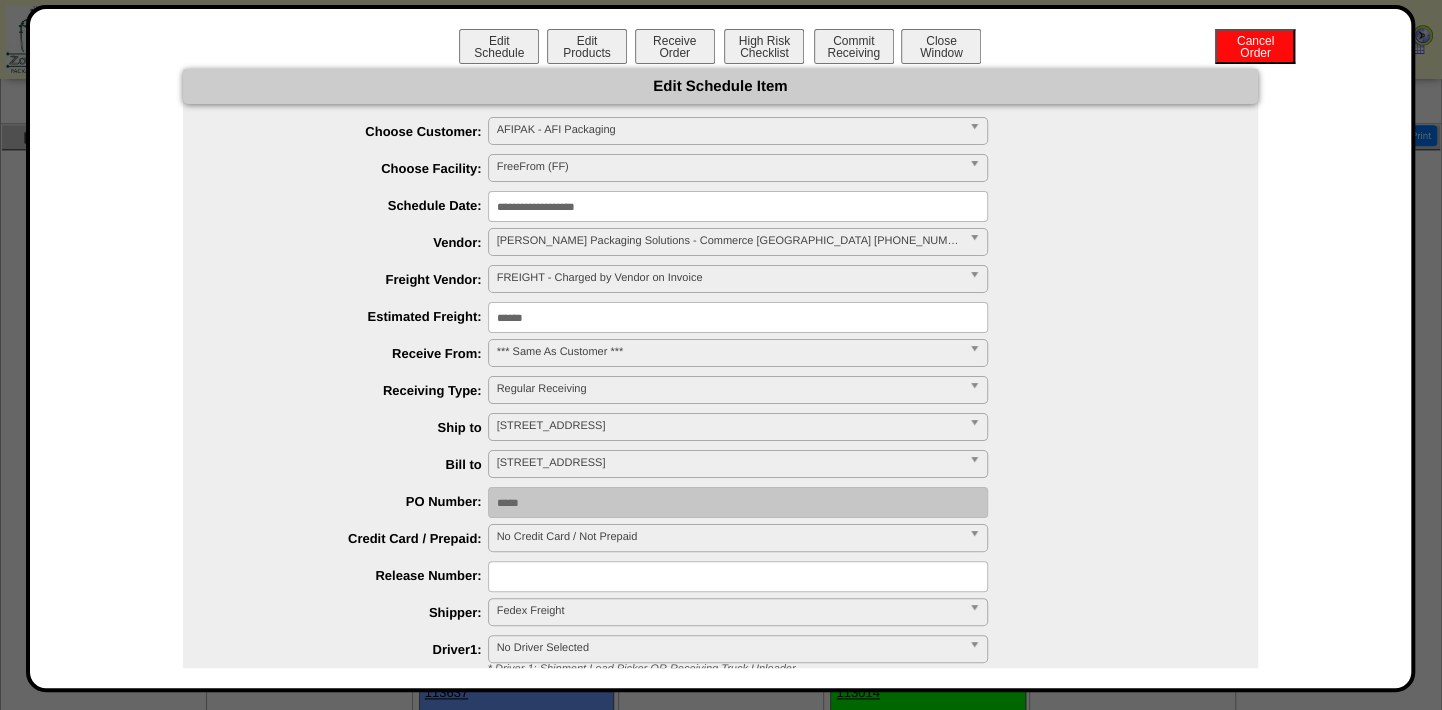 click on "**********" at bounding box center (738, 206) 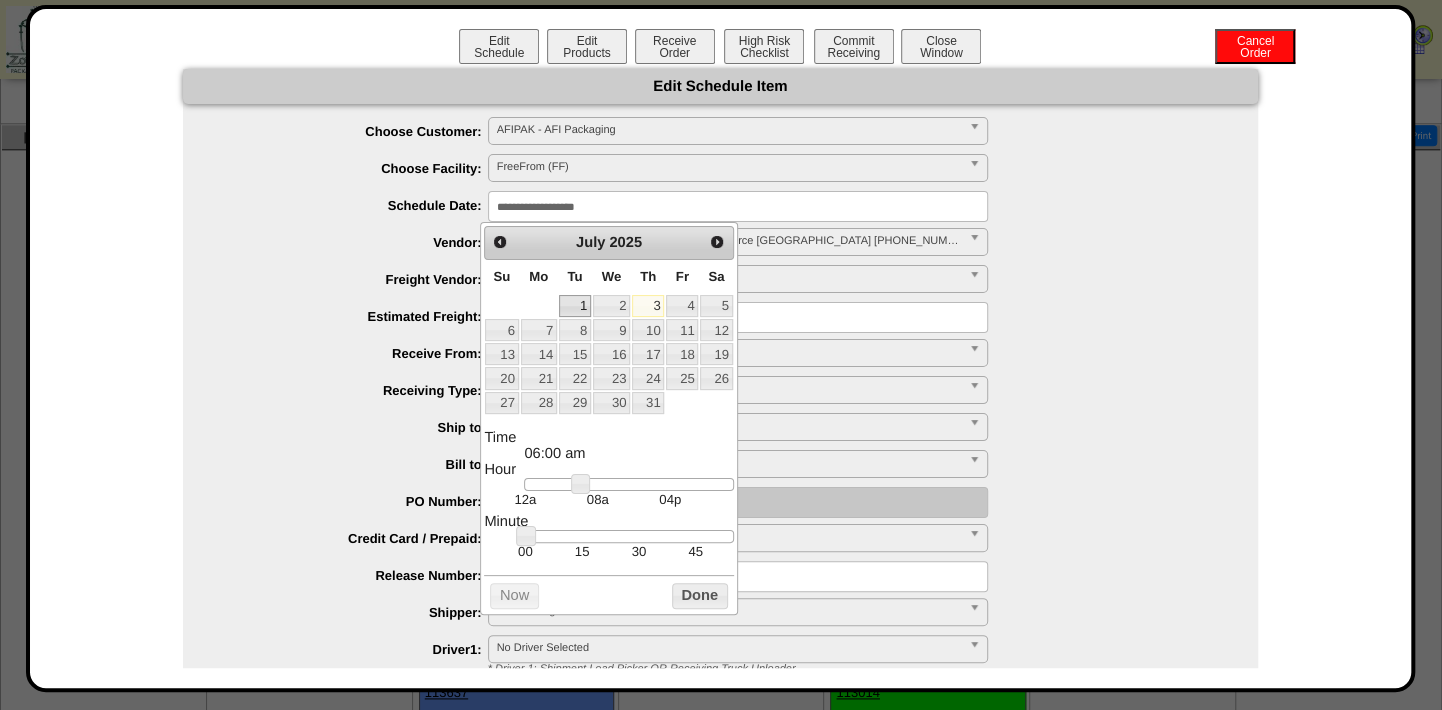 click on "1" at bounding box center [575, 306] 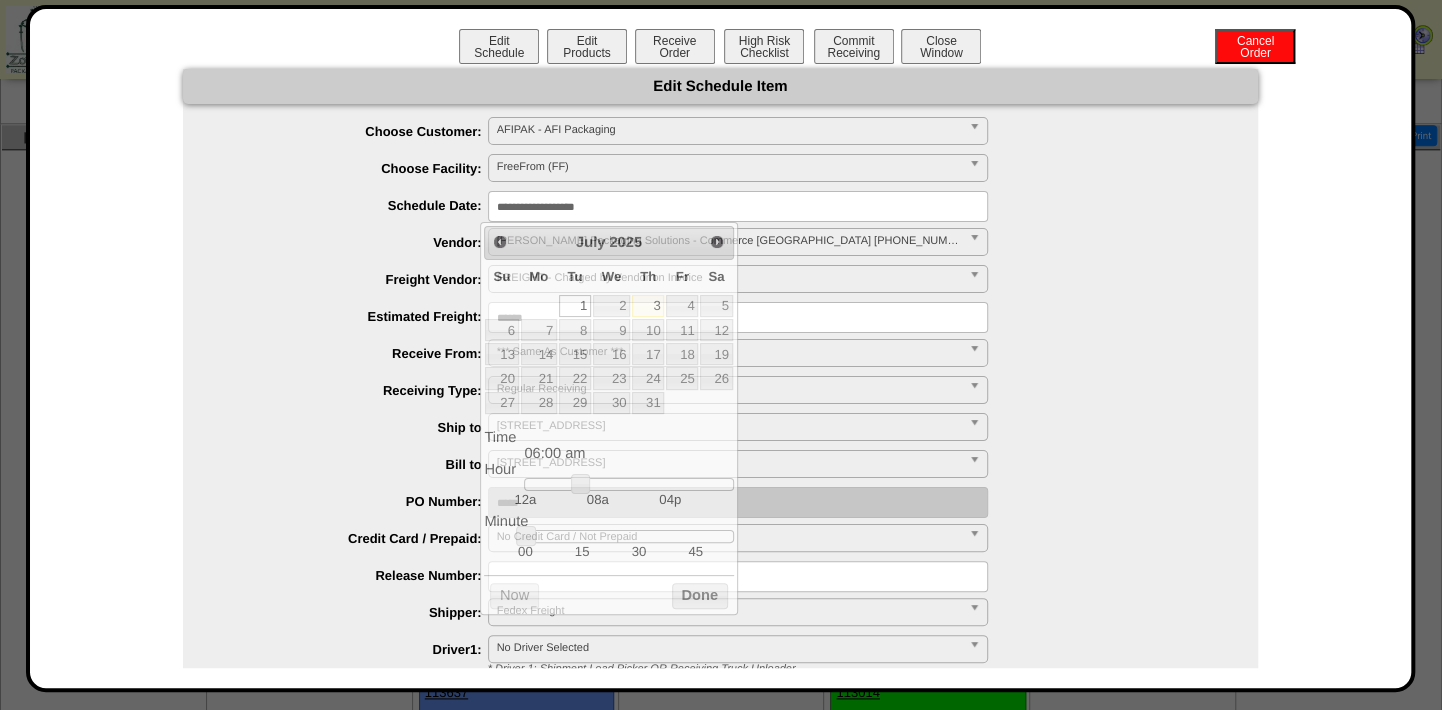 click on "**********" at bounding box center (740, 280) 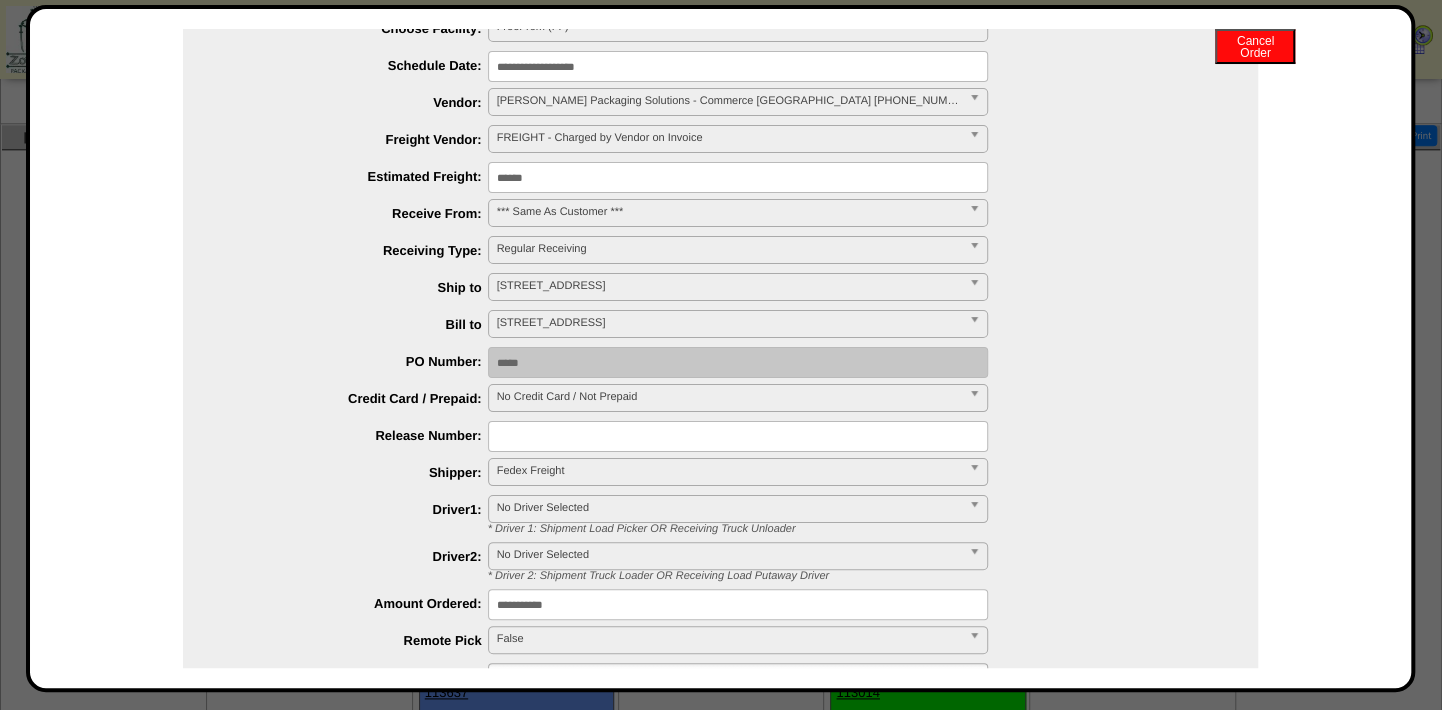scroll, scrollTop: 181, scrollLeft: 0, axis: vertical 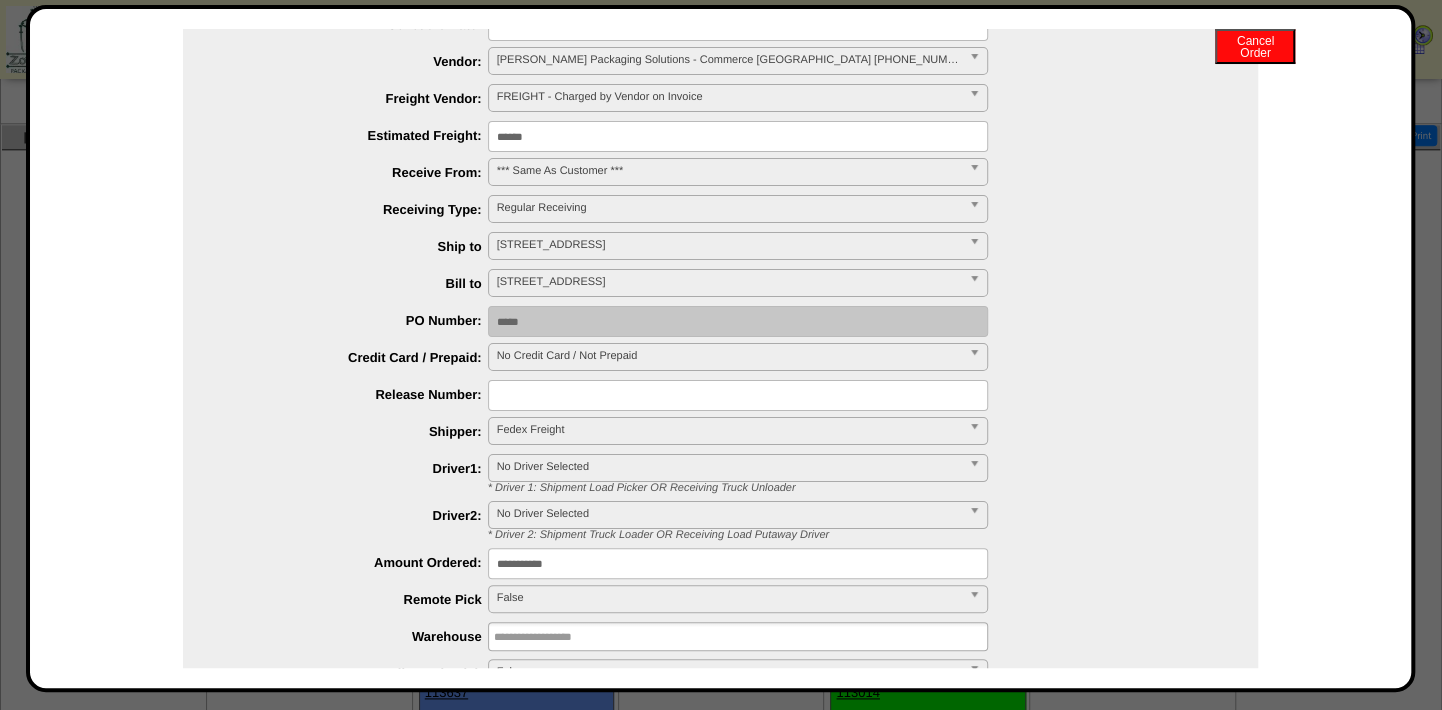 drag, startPoint x: 600, startPoint y: 558, endPoint x: 265, endPoint y: 520, distance: 337.14835 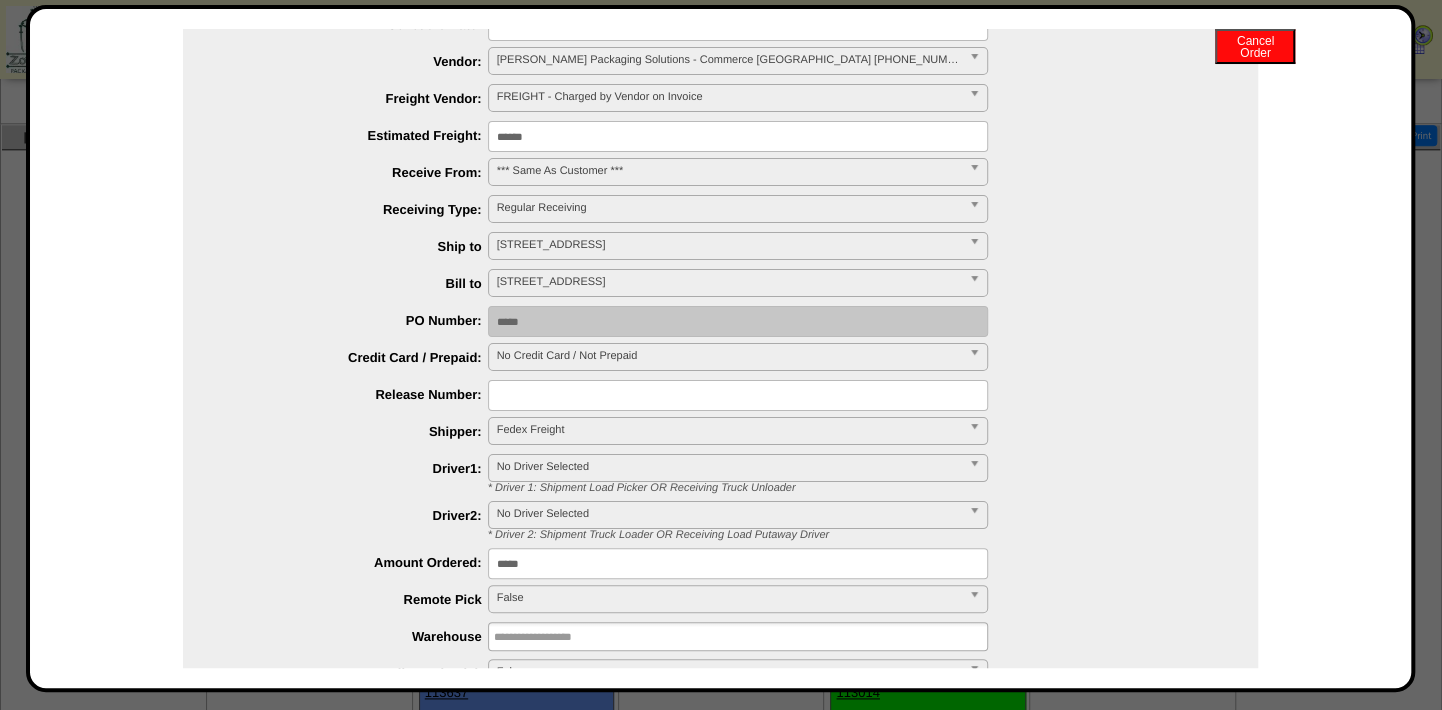 type on "*****" 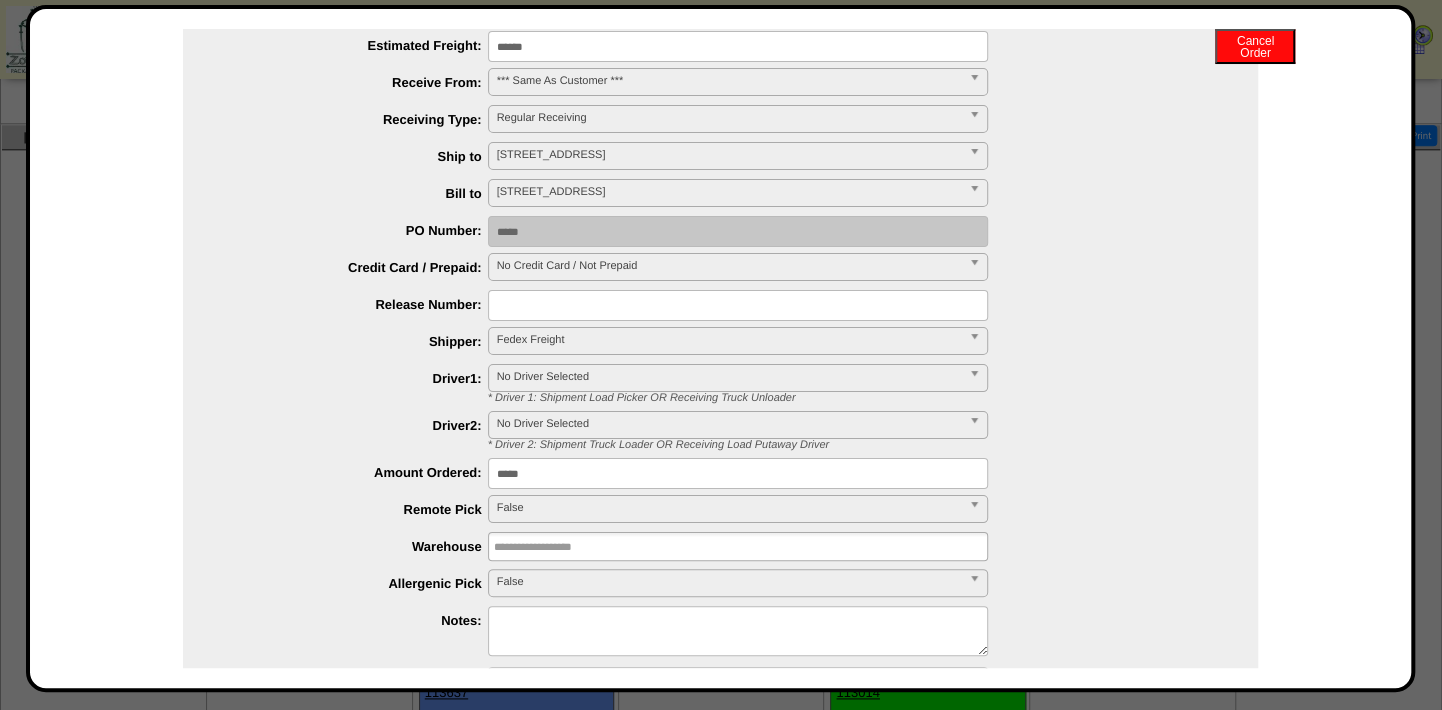 scroll, scrollTop: 405, scrollLeft: 0, axis: vertical 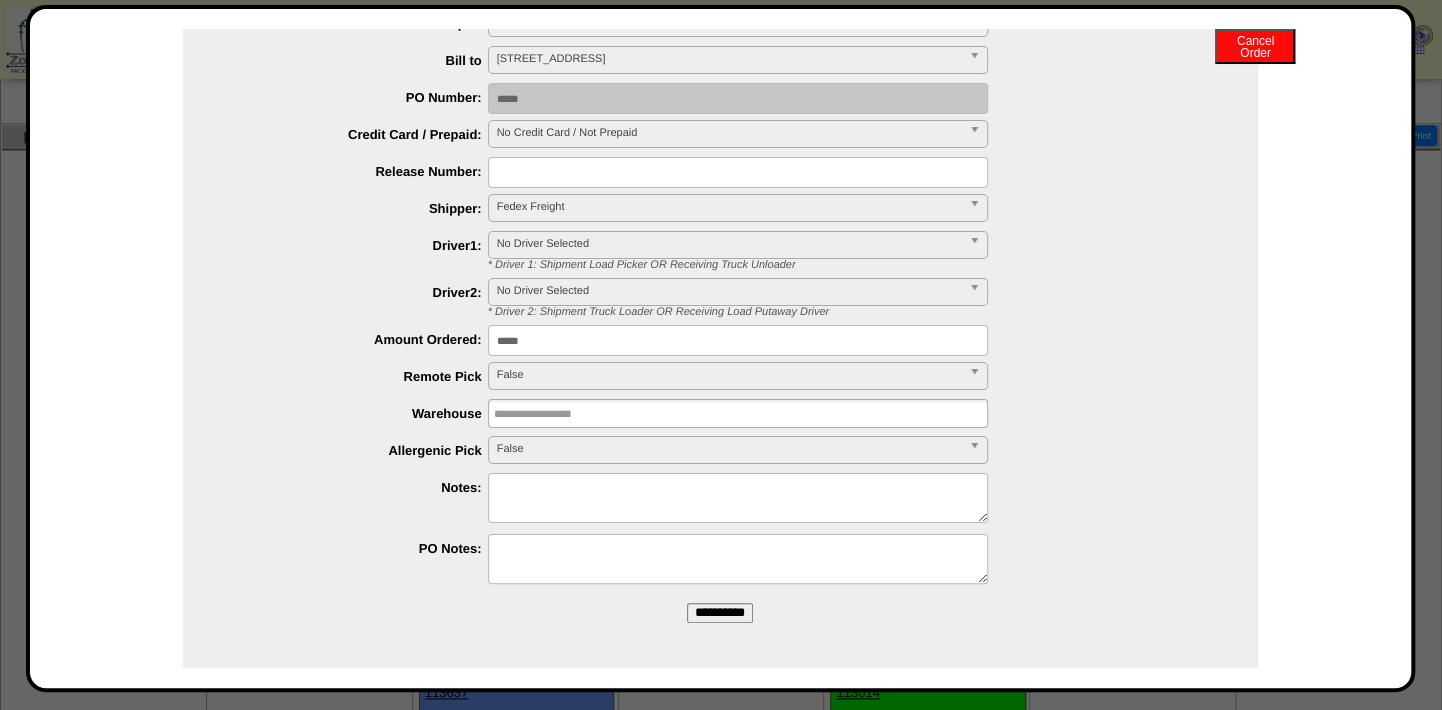 click on "**********" at bounding box center [720, 613] 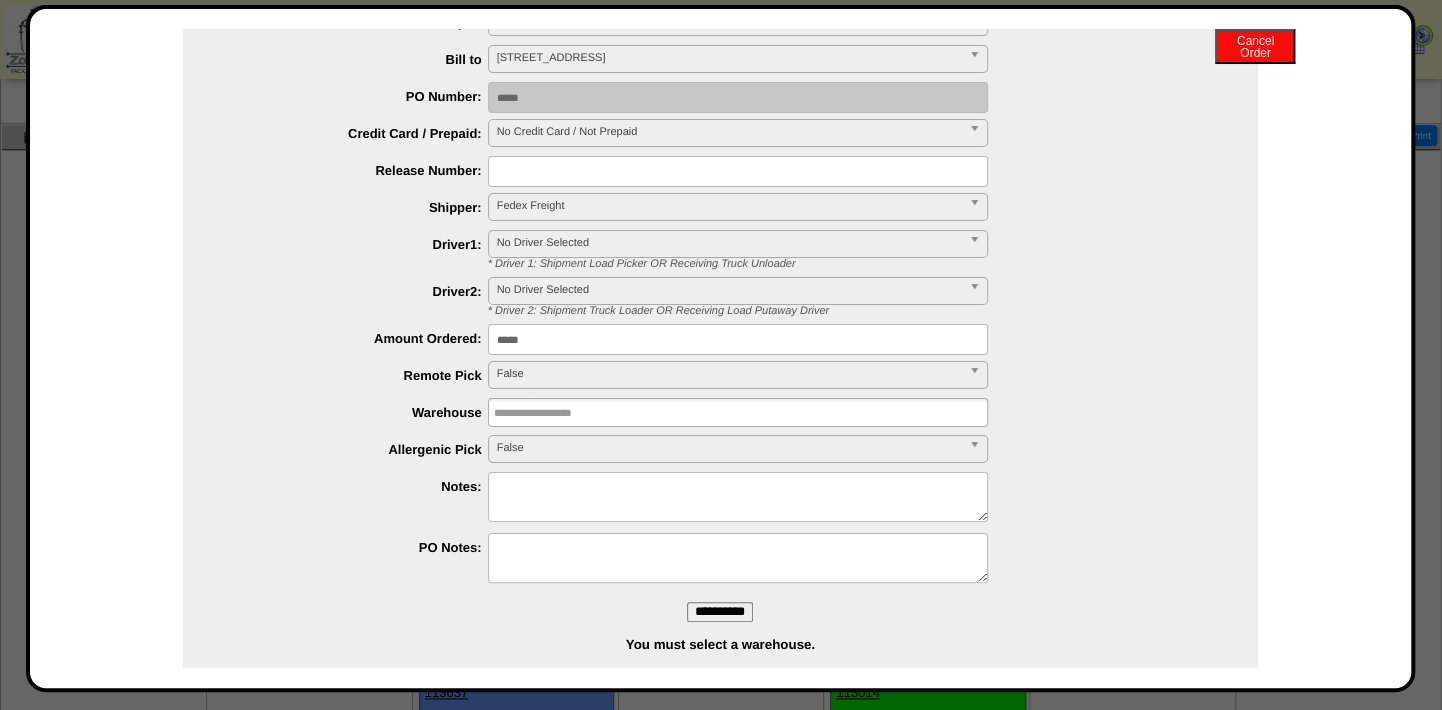 type 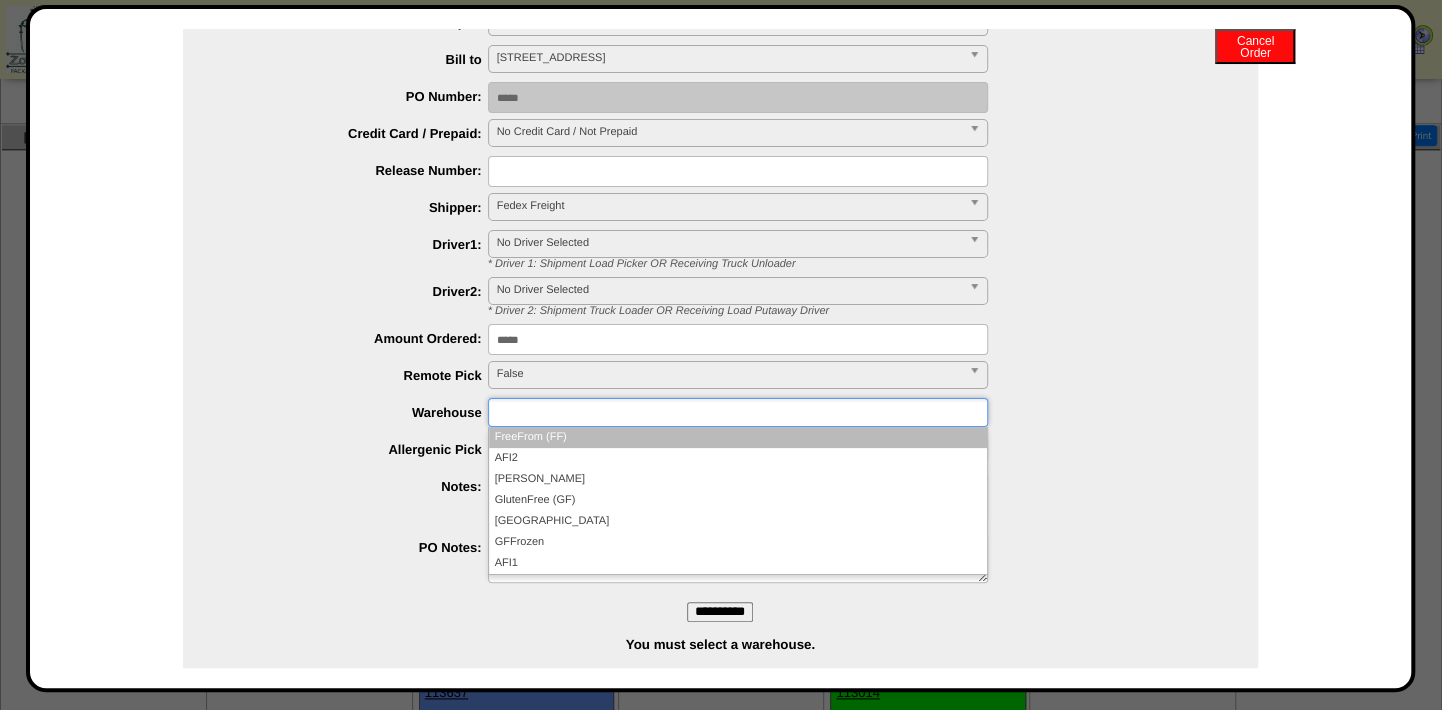 click at bounding box center (558, 412) 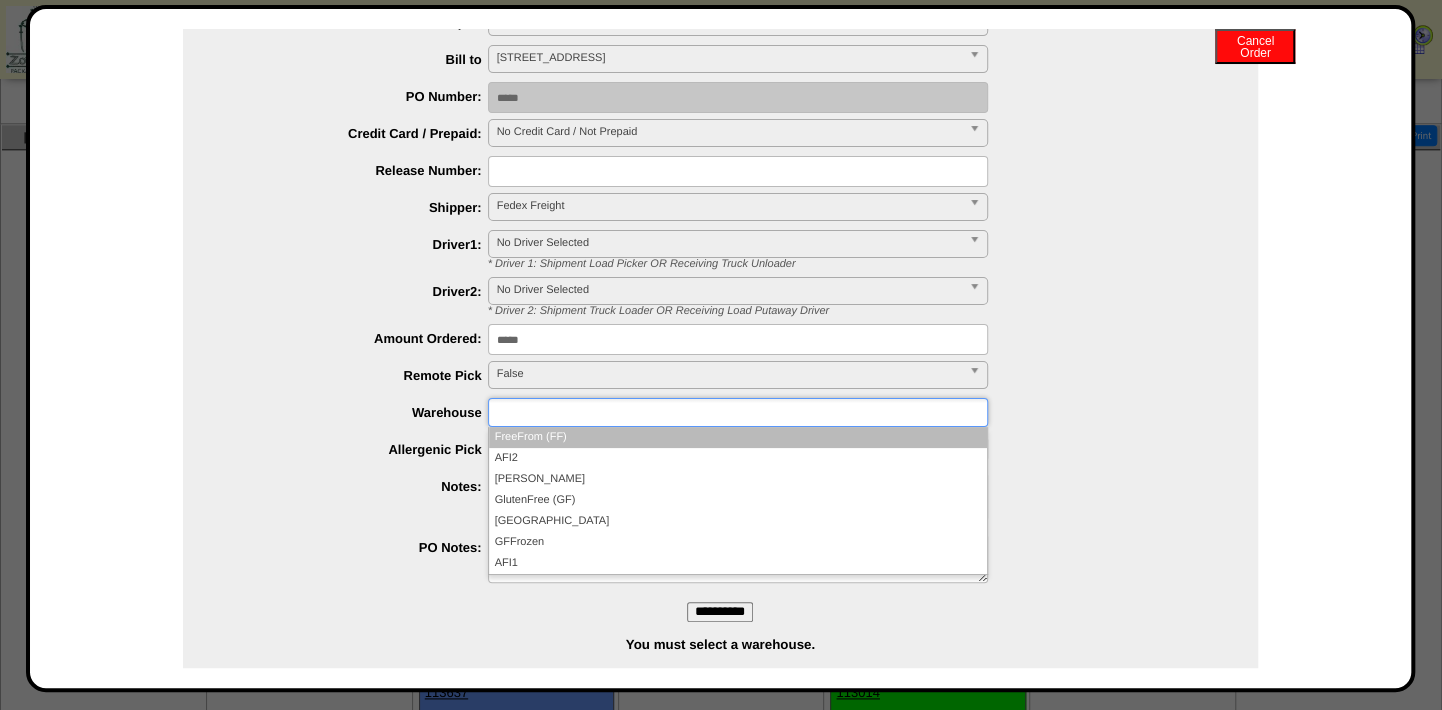 click on "FreeFrom (FF)" at bounding box center (738, 437) 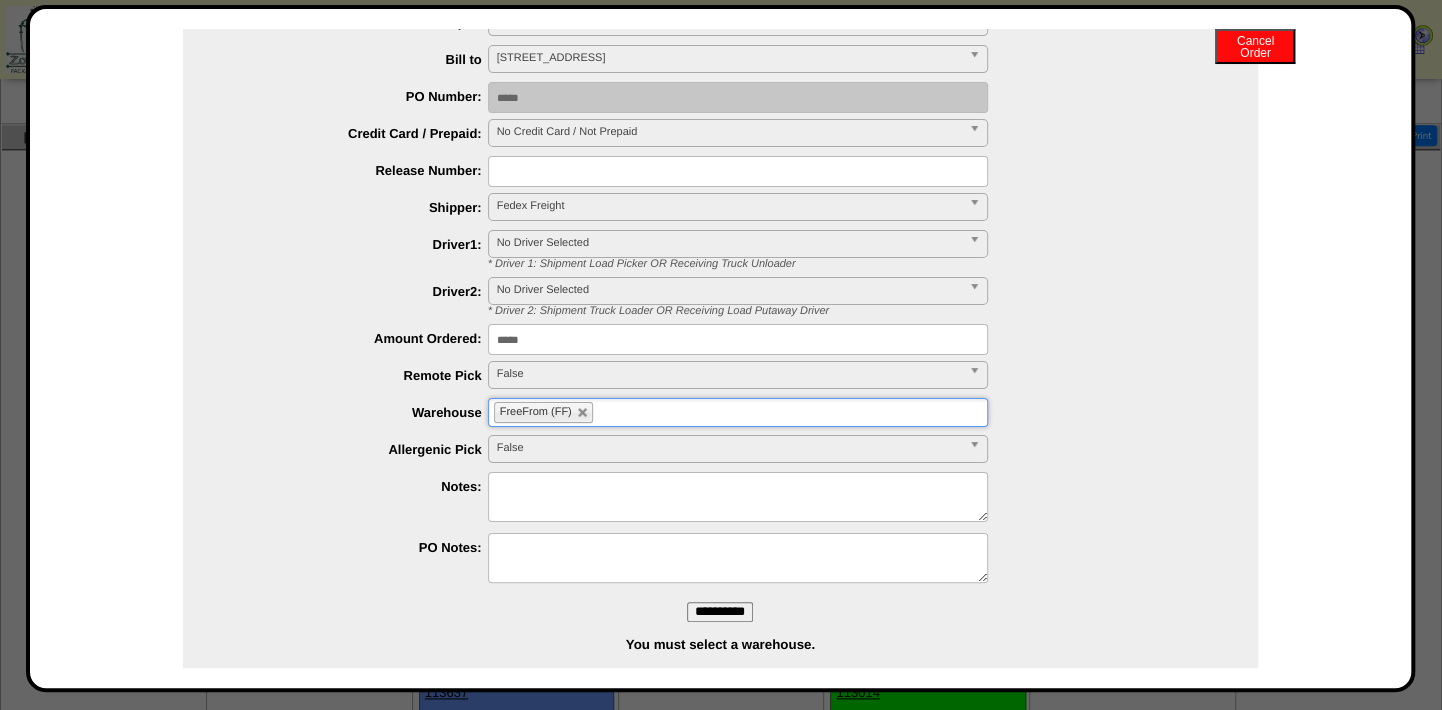 drag, startPoint x: 936, startPoint y: 613, endPoint x: 878, endPoint y: 602, distance: 59.03389 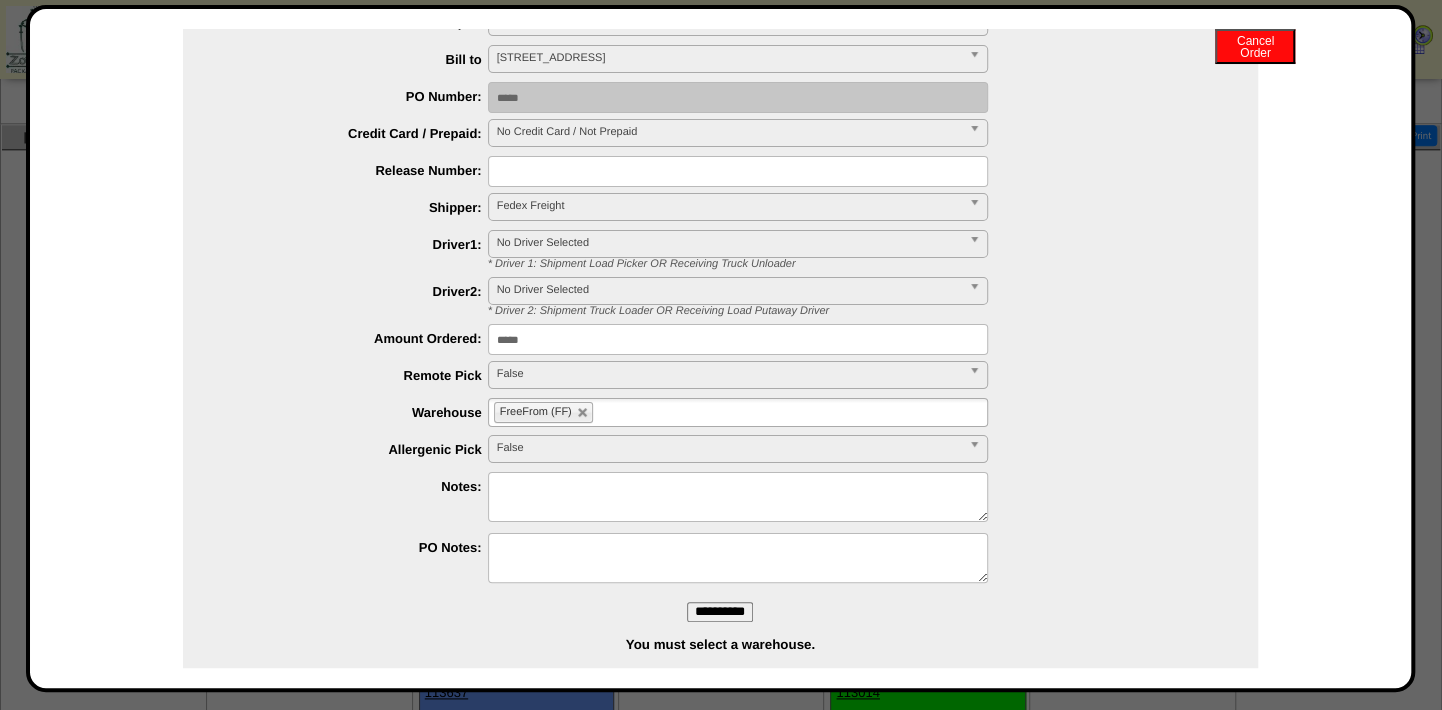 click on "**********" at bounding box center [720, 612] 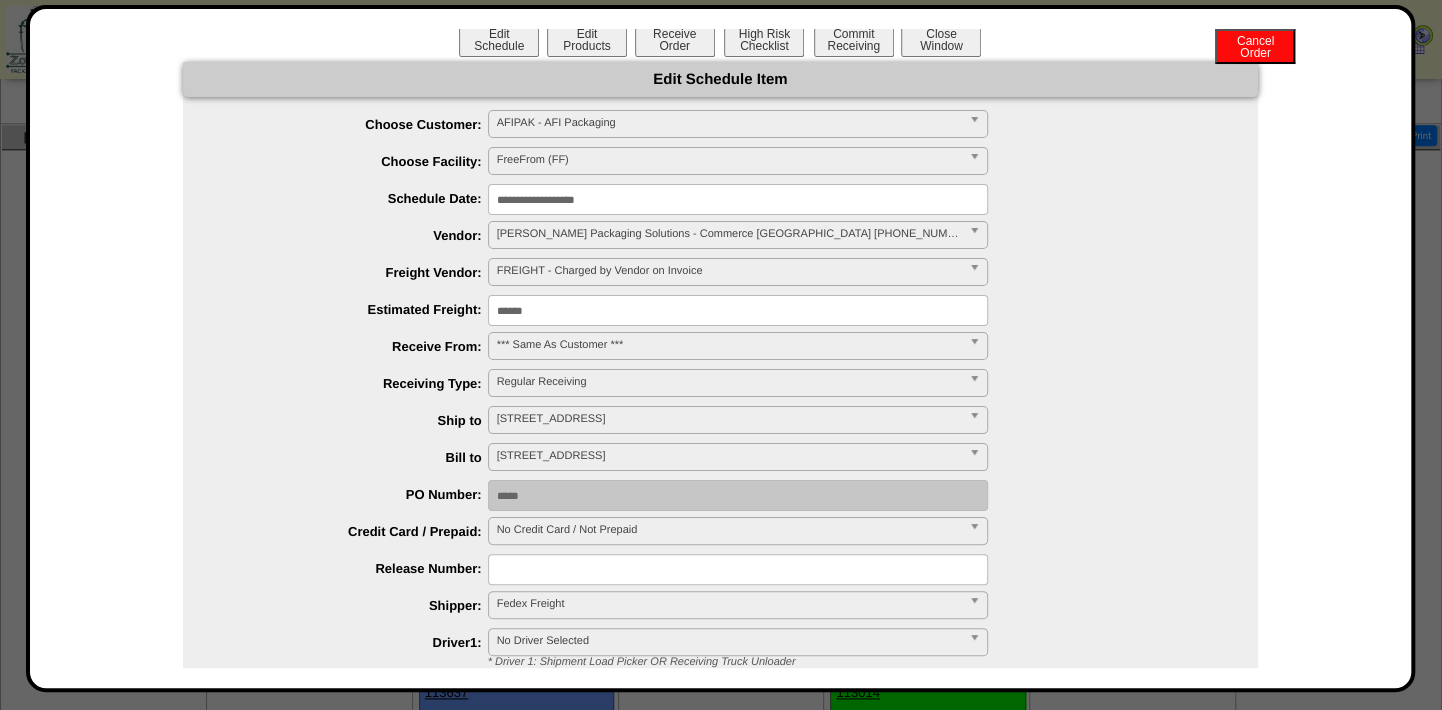 scroll, scrollTop: 0, scrollLeft: 0, axis: both 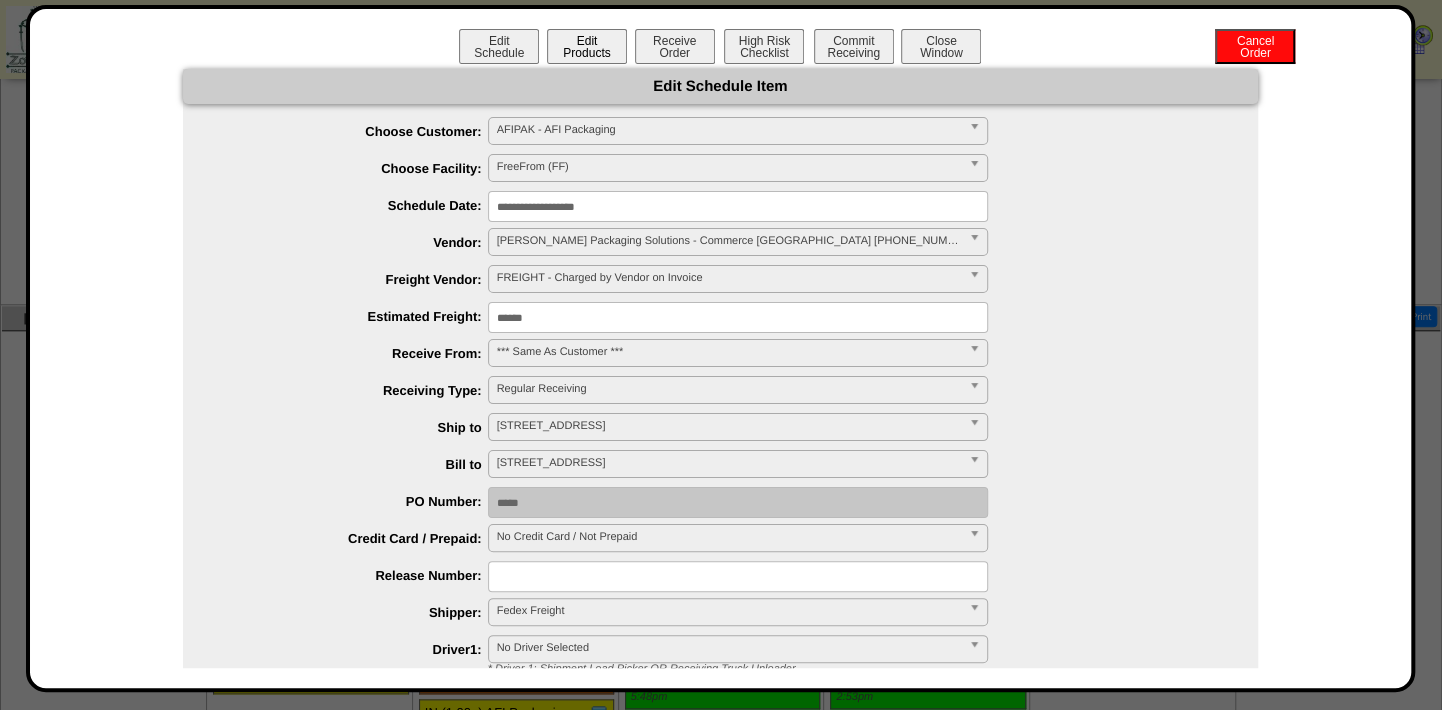 click on "Edit Products" at bounding box center [587, 46] 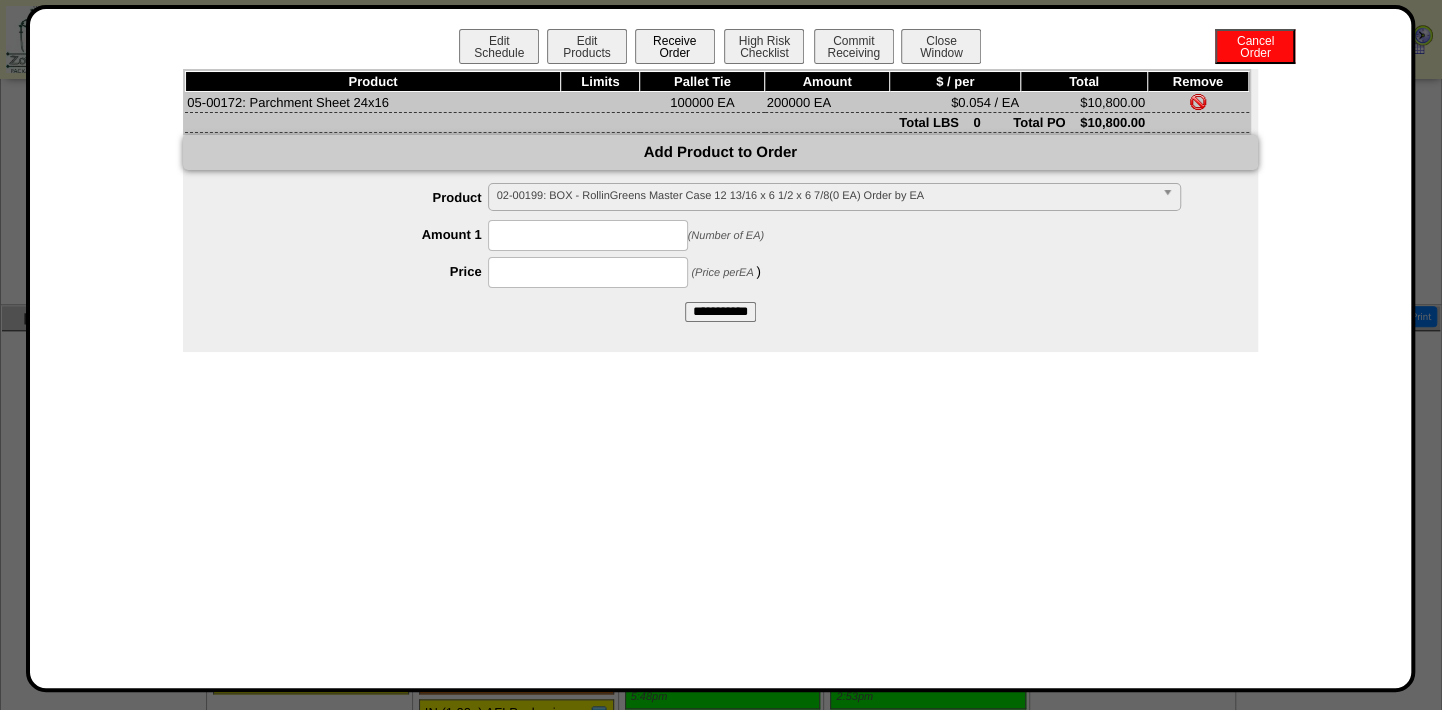 click on "Receive Order" at bounding box center [675, 46] 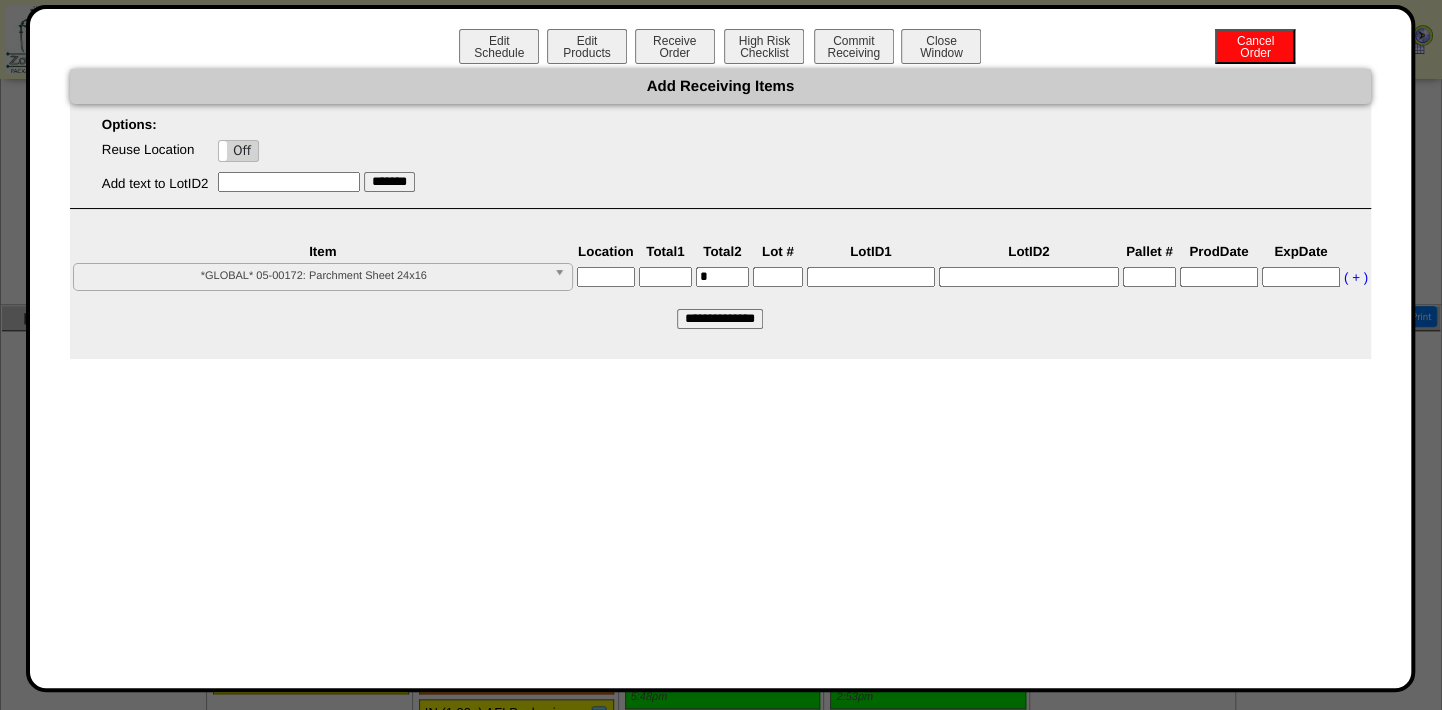 click at bounding box center (606, 277) 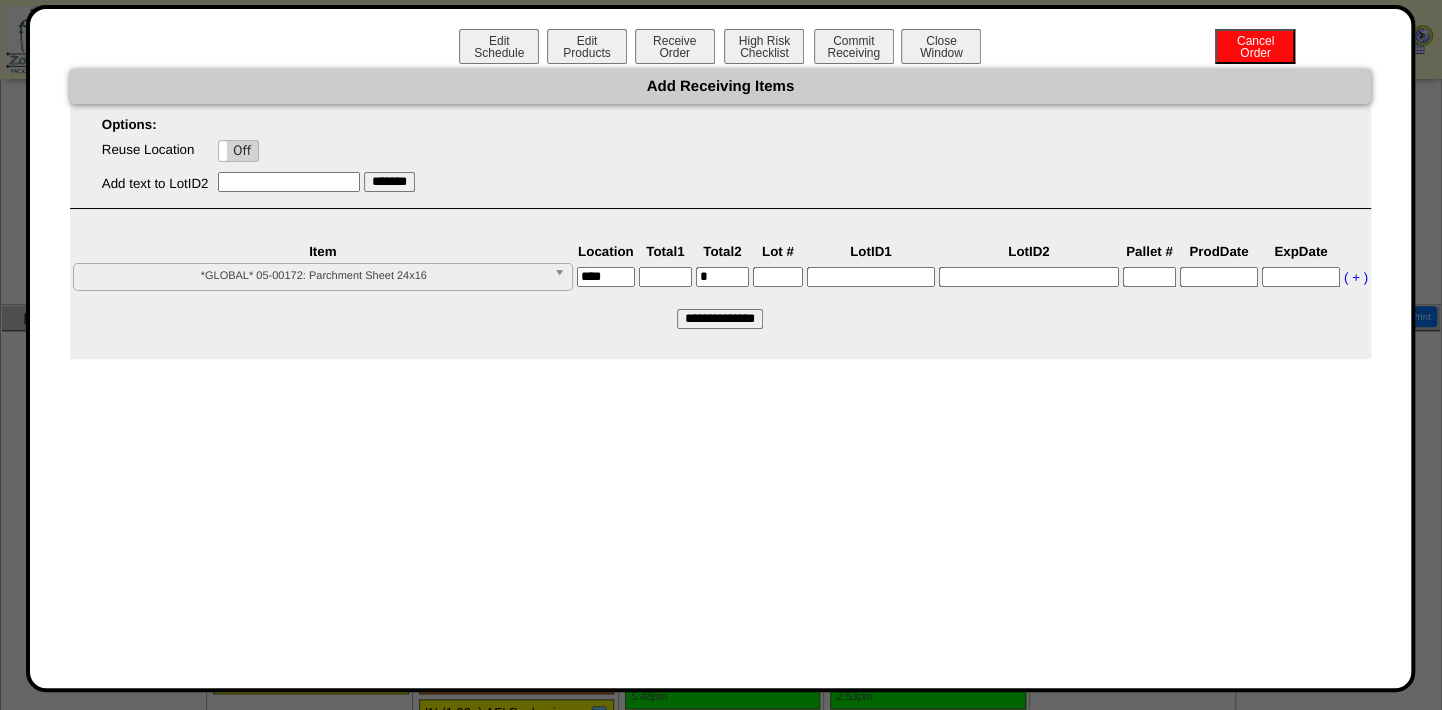 type on "****" 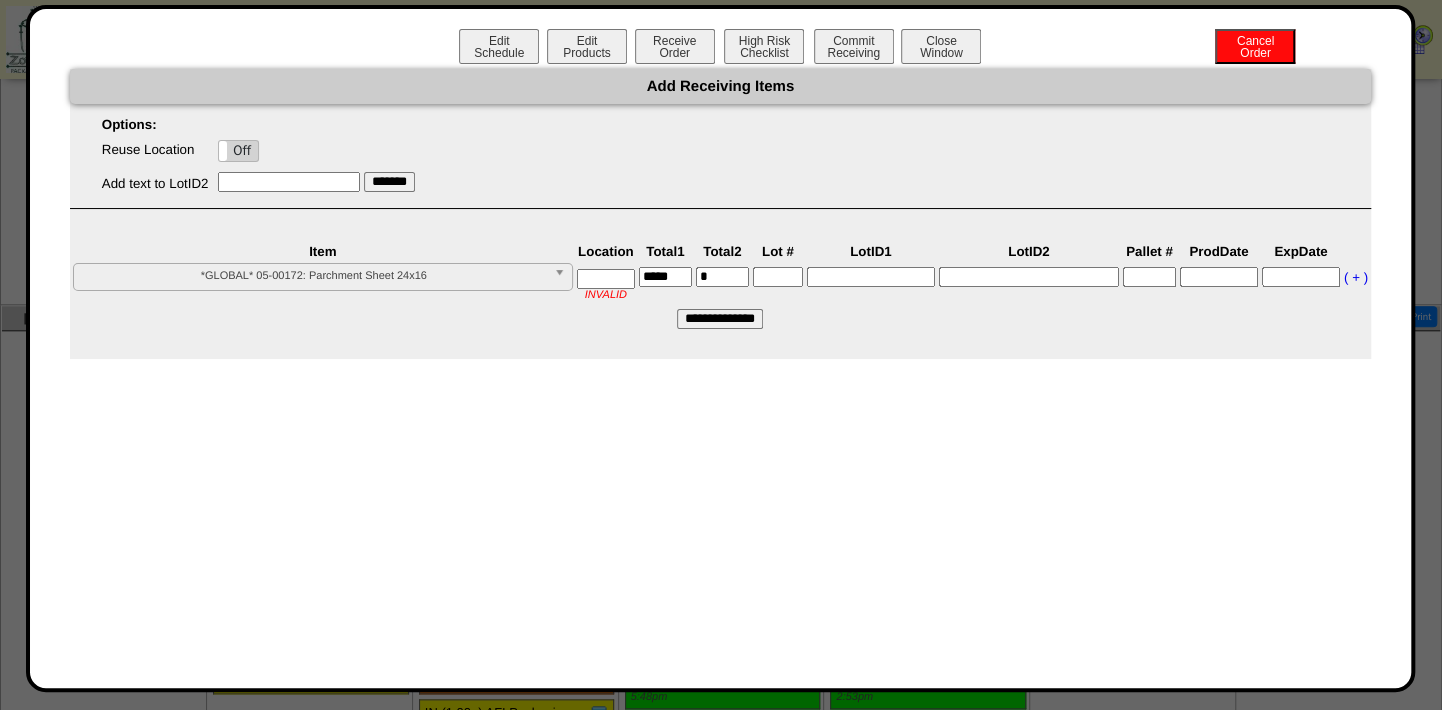 type on "*****" 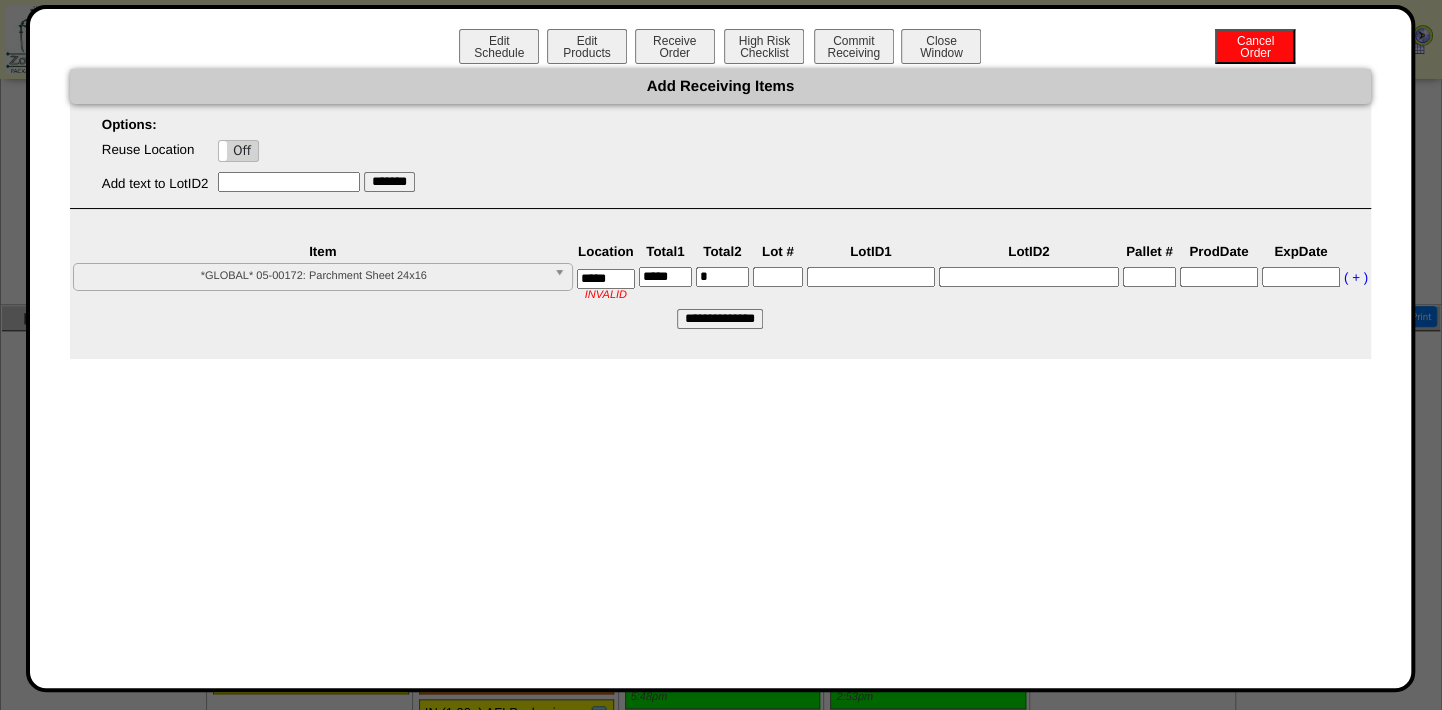 type on "*****" 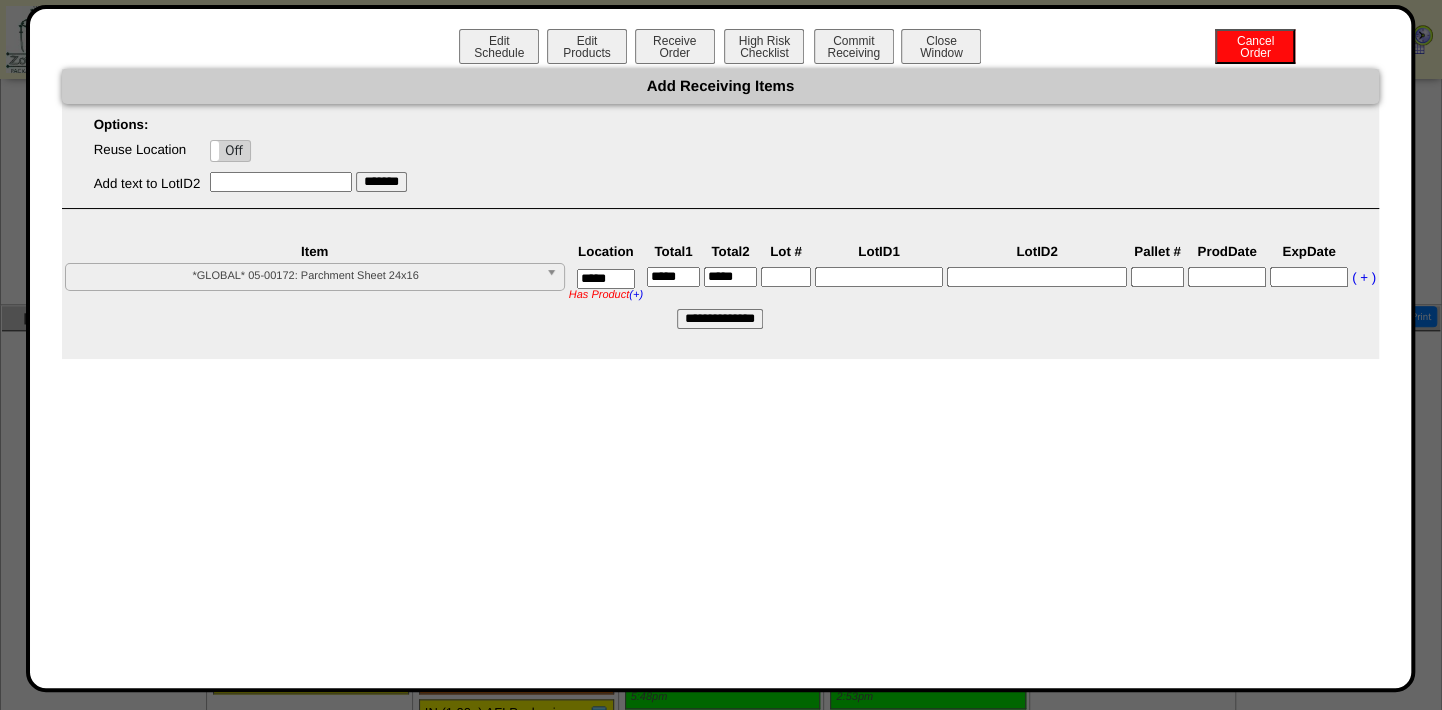 type on "*****" 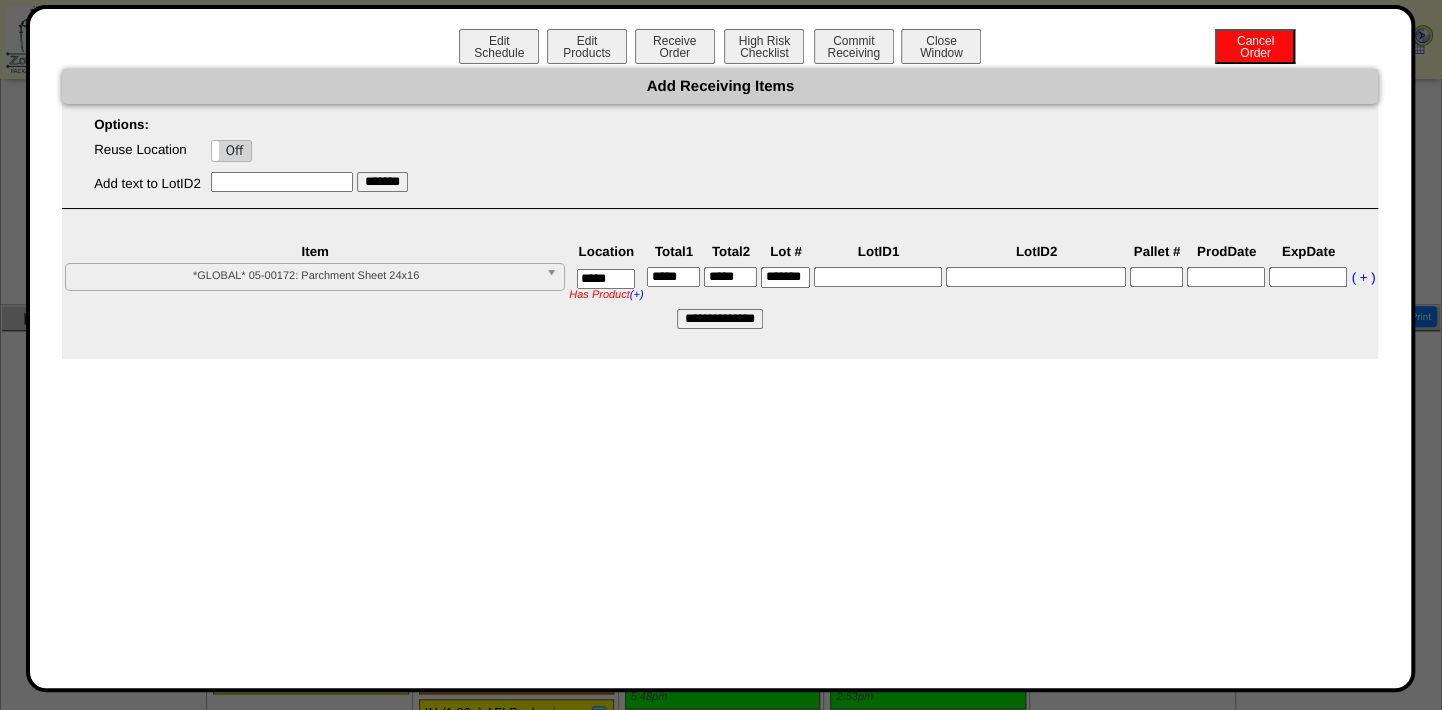 scroll, scrollTop: 0, scrollLeft: 10, axis: horizontal 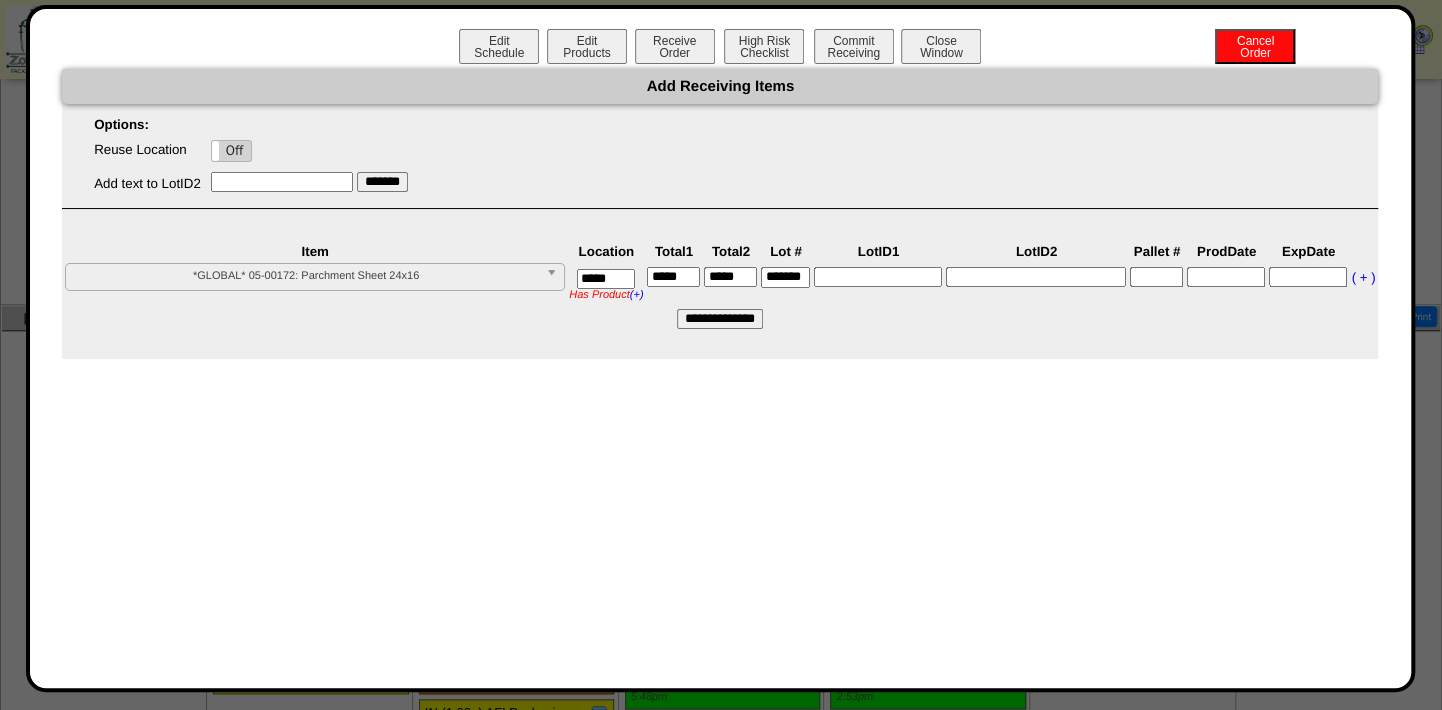 type on "*******" 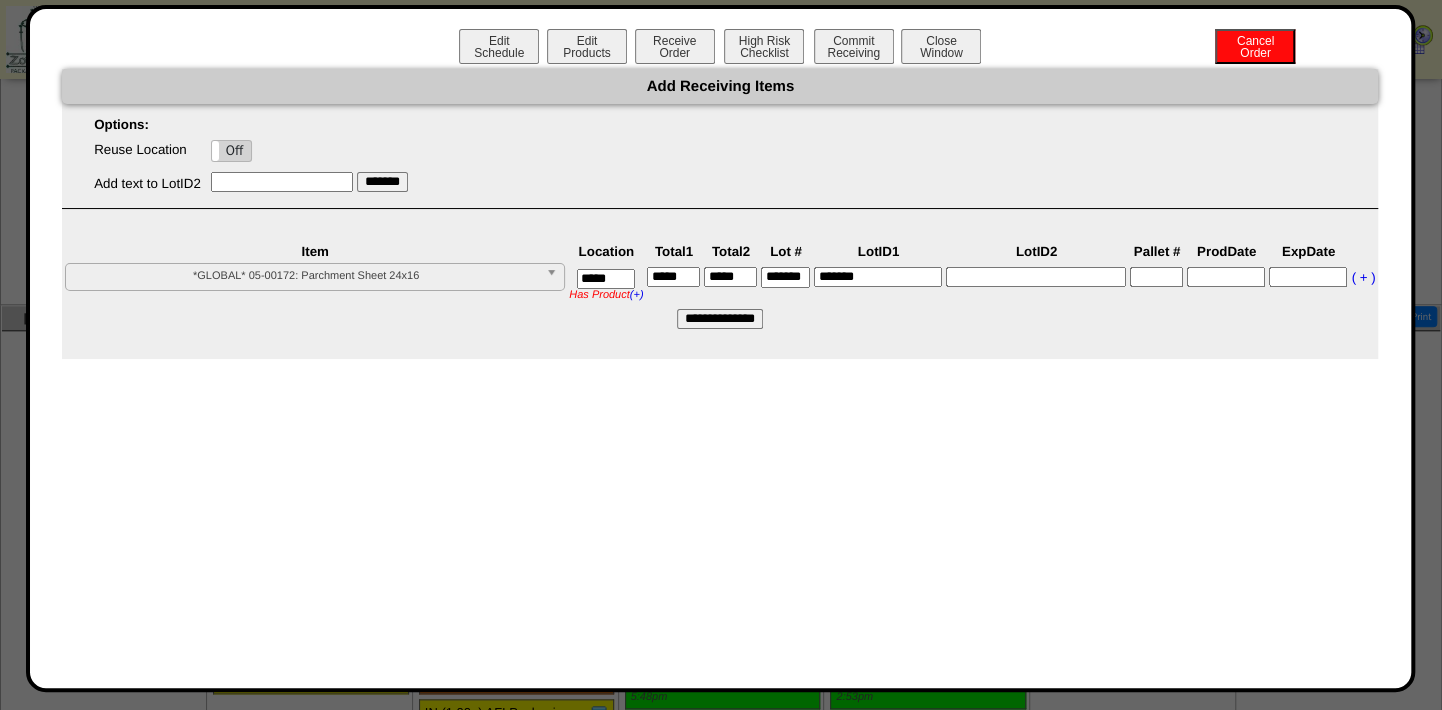 type on "*******" 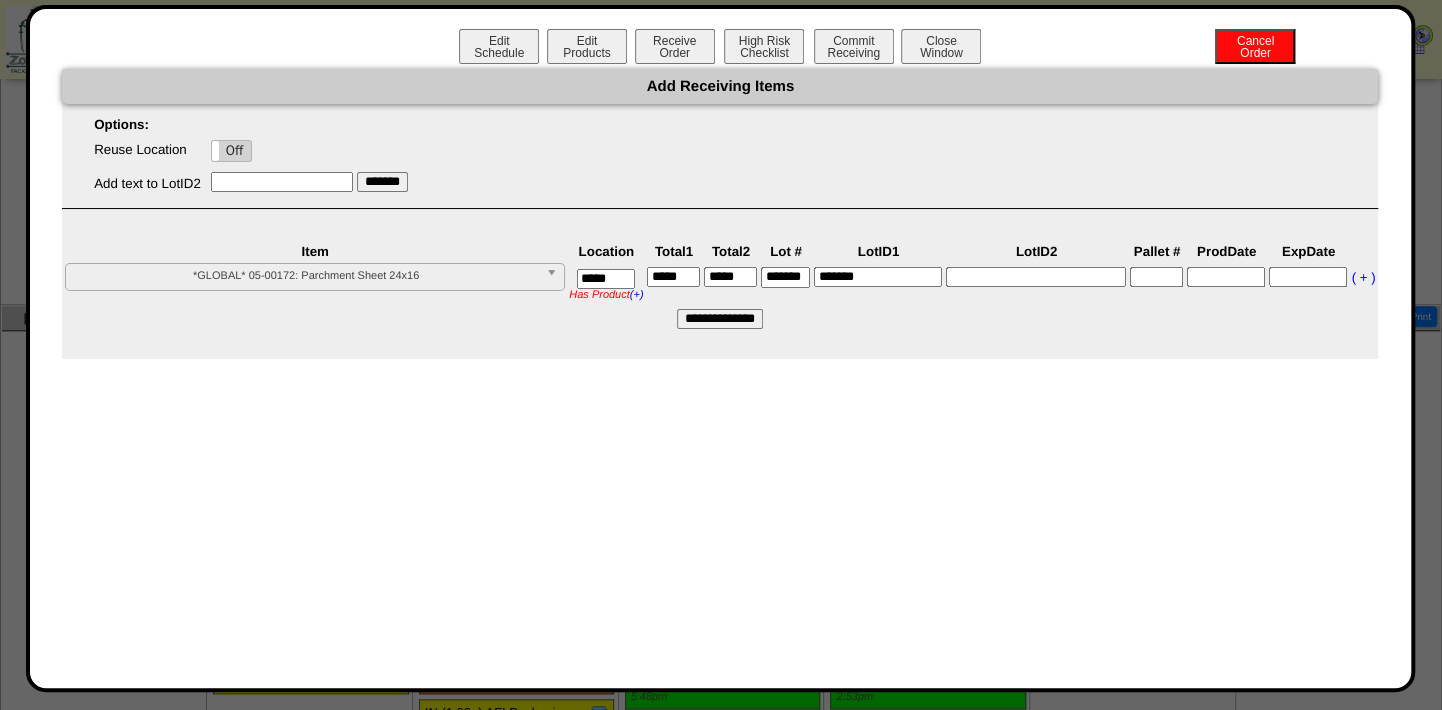 click on "**********" at bounding box center (720, 319) 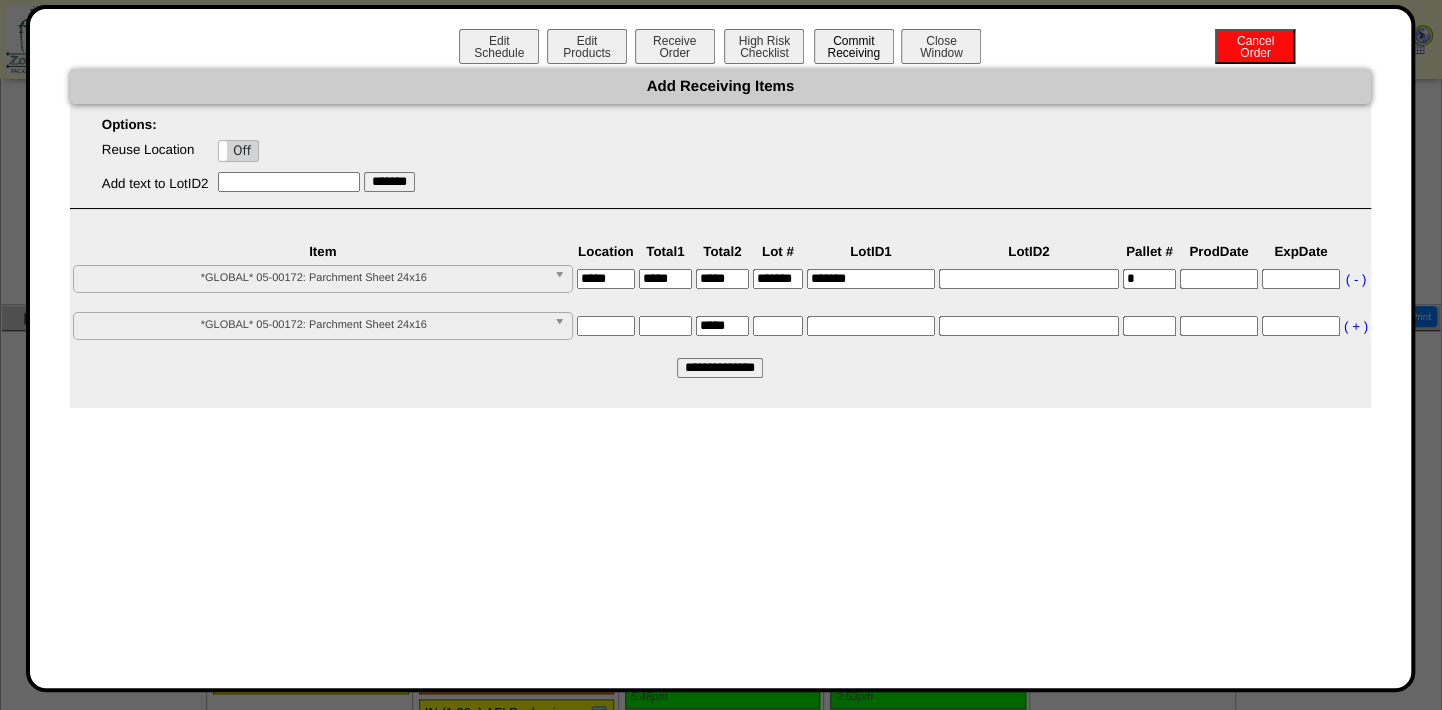 click on "Commit Receiving" at bounding box center (854, 46) 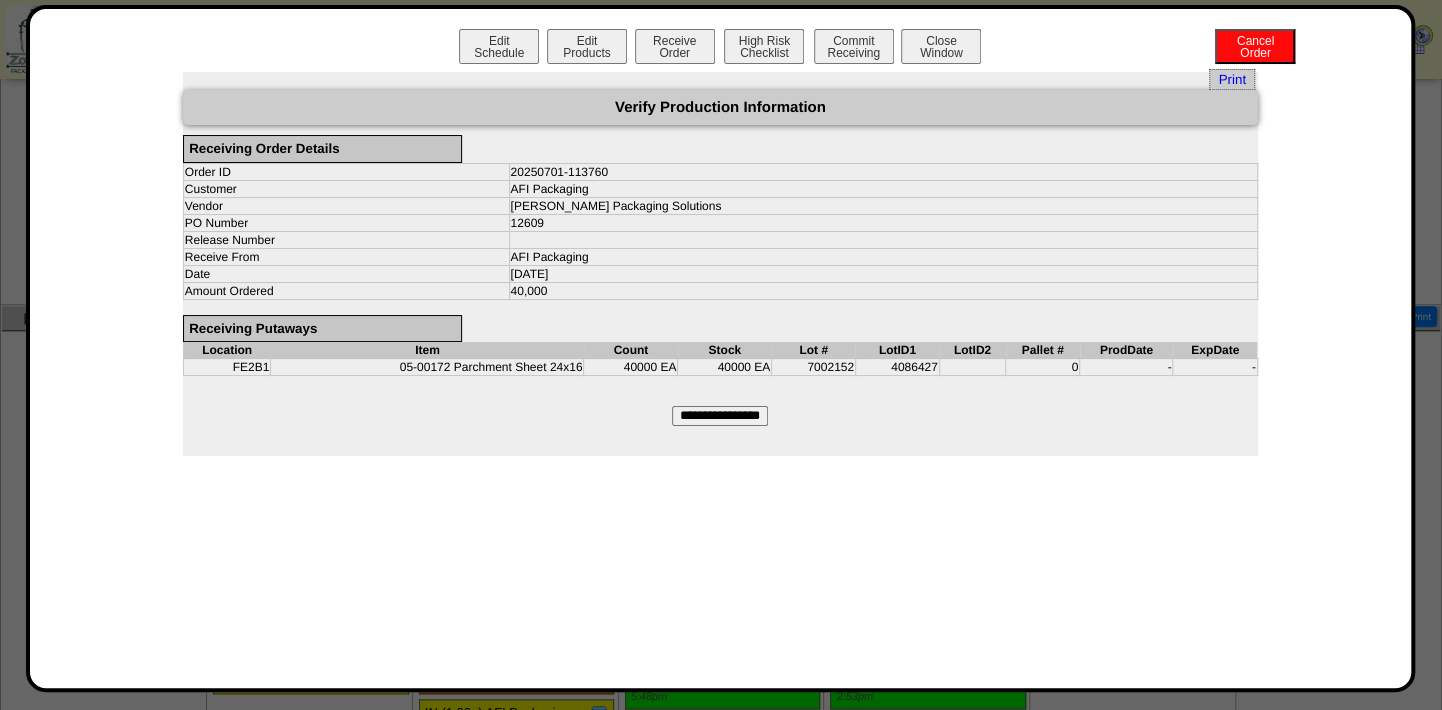 click on "Print
Verify Production Information
Receiving Order Details
Order ID 20250701-113760
Customer AFI Packaging
Vendor Ernest Packaging Solutions
PO Number 12609
Release Number
Receive From AFI Packaging
Date 07/01/25
Amount Ordered 40,000
Receiving Putaways
Location
Item
Count
Stock
Lot #
LotID1
LotID2
FE2B1" at bounding box center [720, 264] 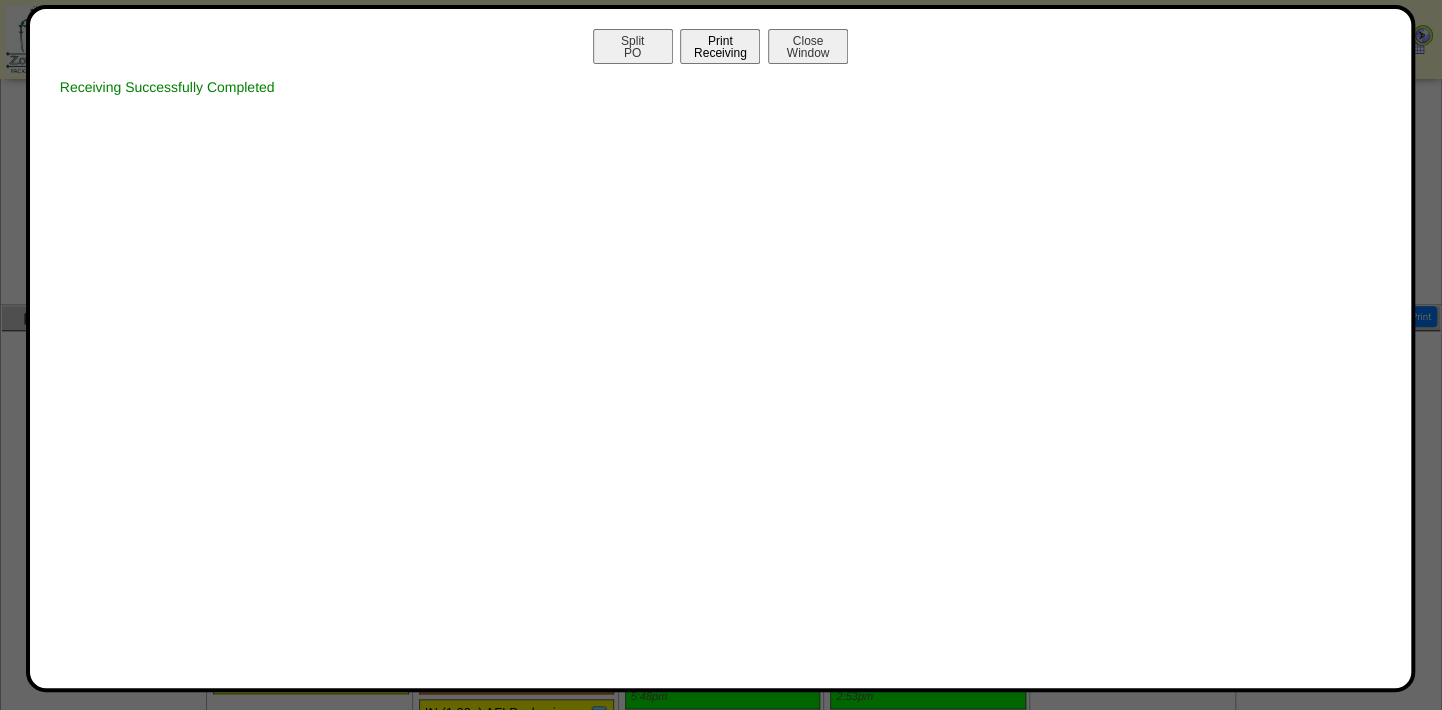 click on "Print Receiving" at bounding box center [720, 46] 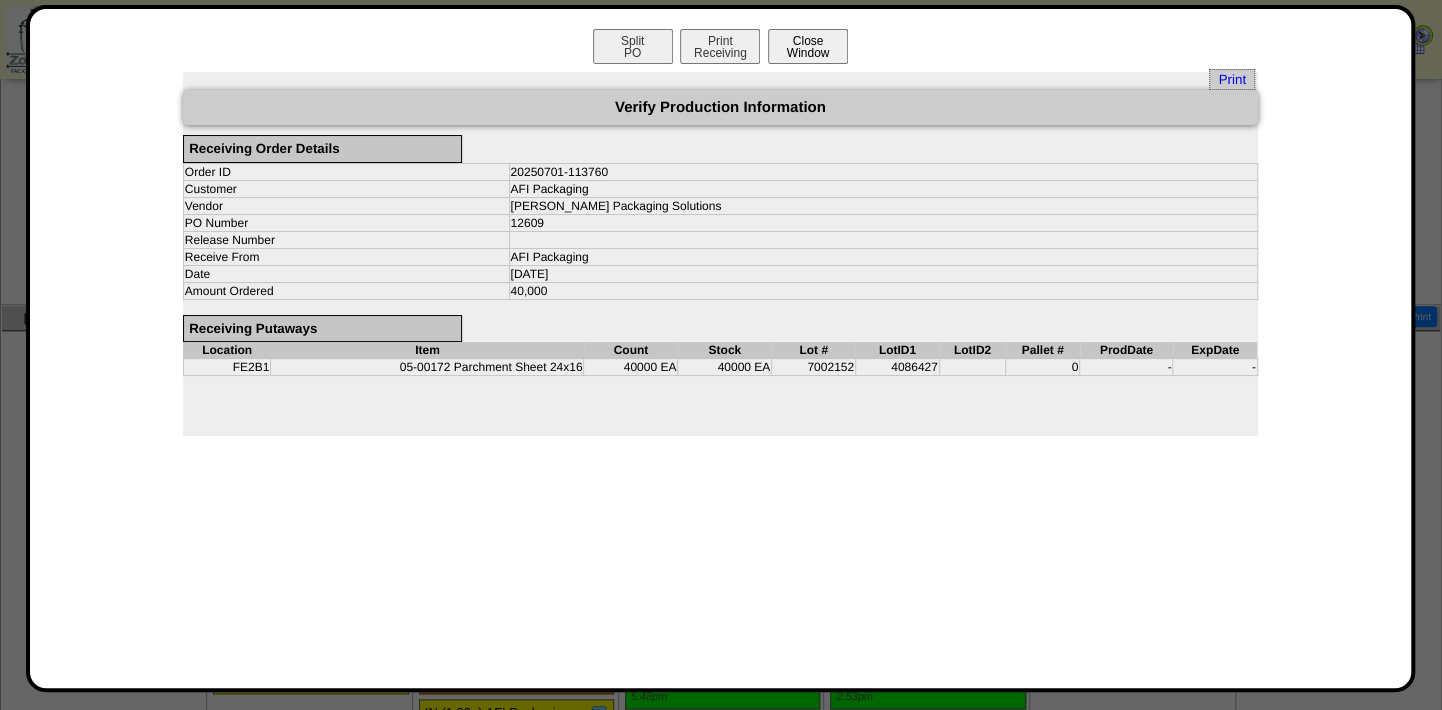 click on "Close Window" at bounding box center [808, 46] 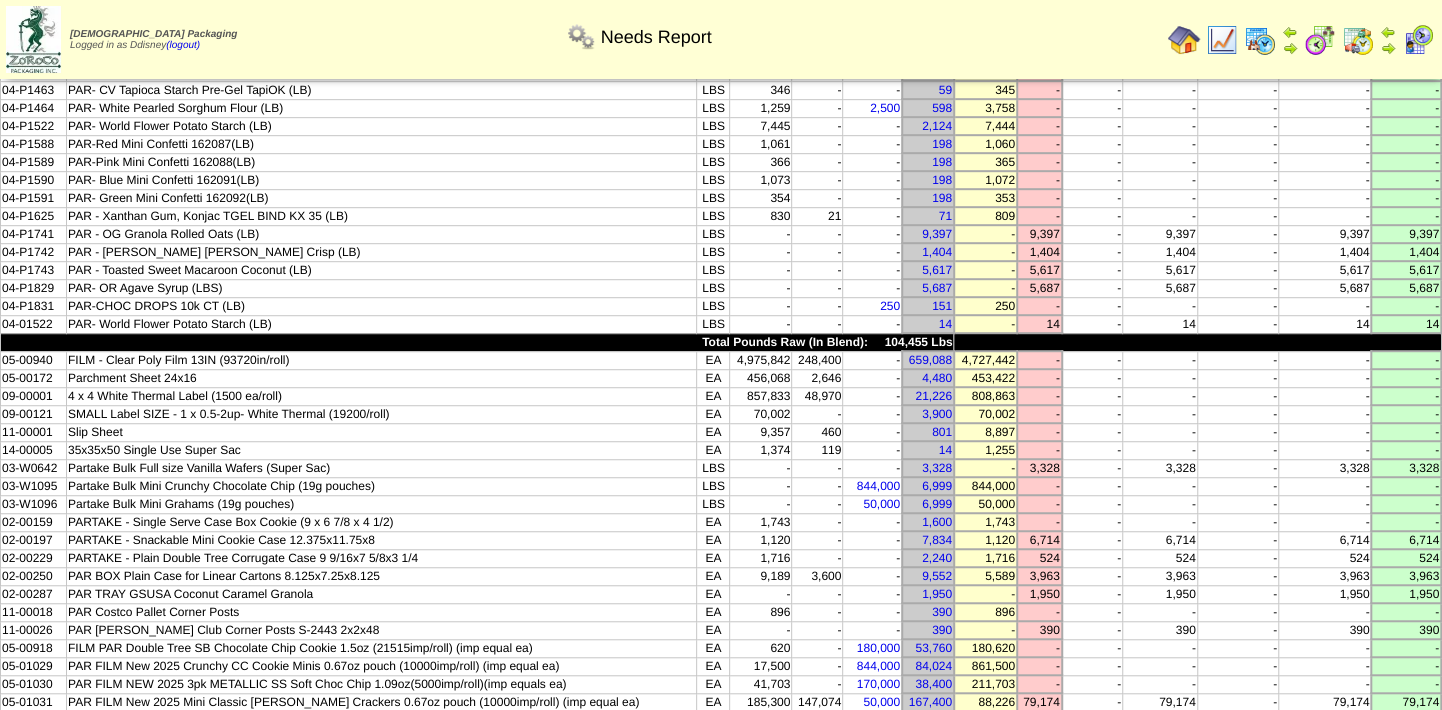 scroll, scrollTop: 636, scrollLeft: 0, axis: vertical 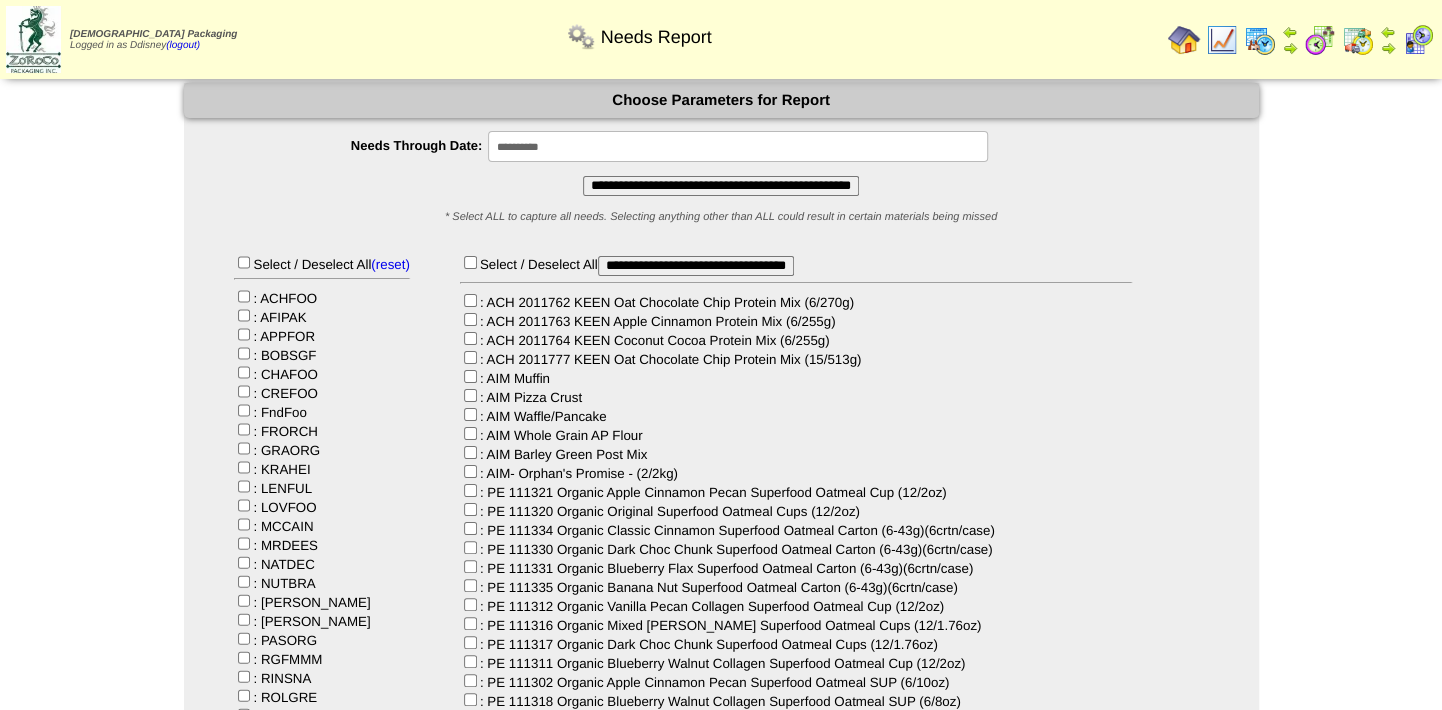 click on "**********" at bounding box center (721, 186) 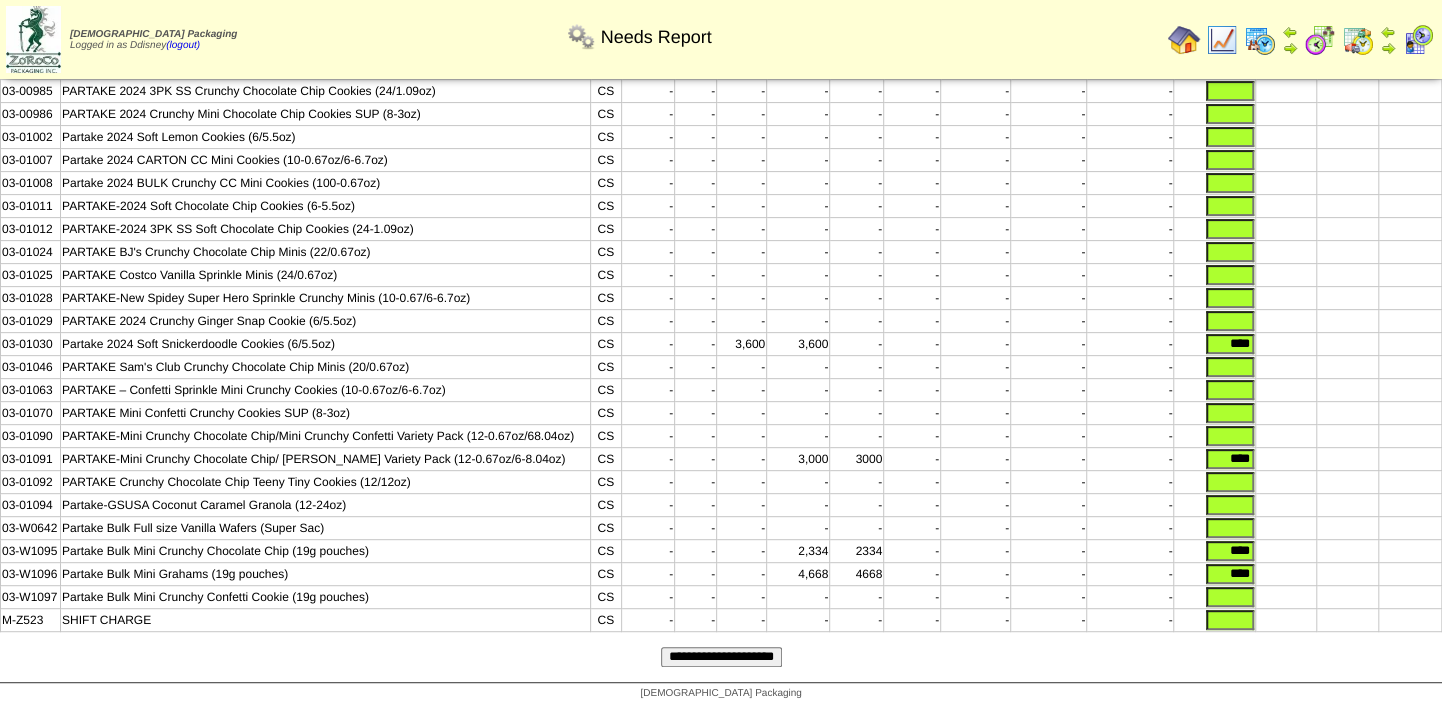 scroll, scrollTop: 310, scrollLeft: 0, axis: vertical 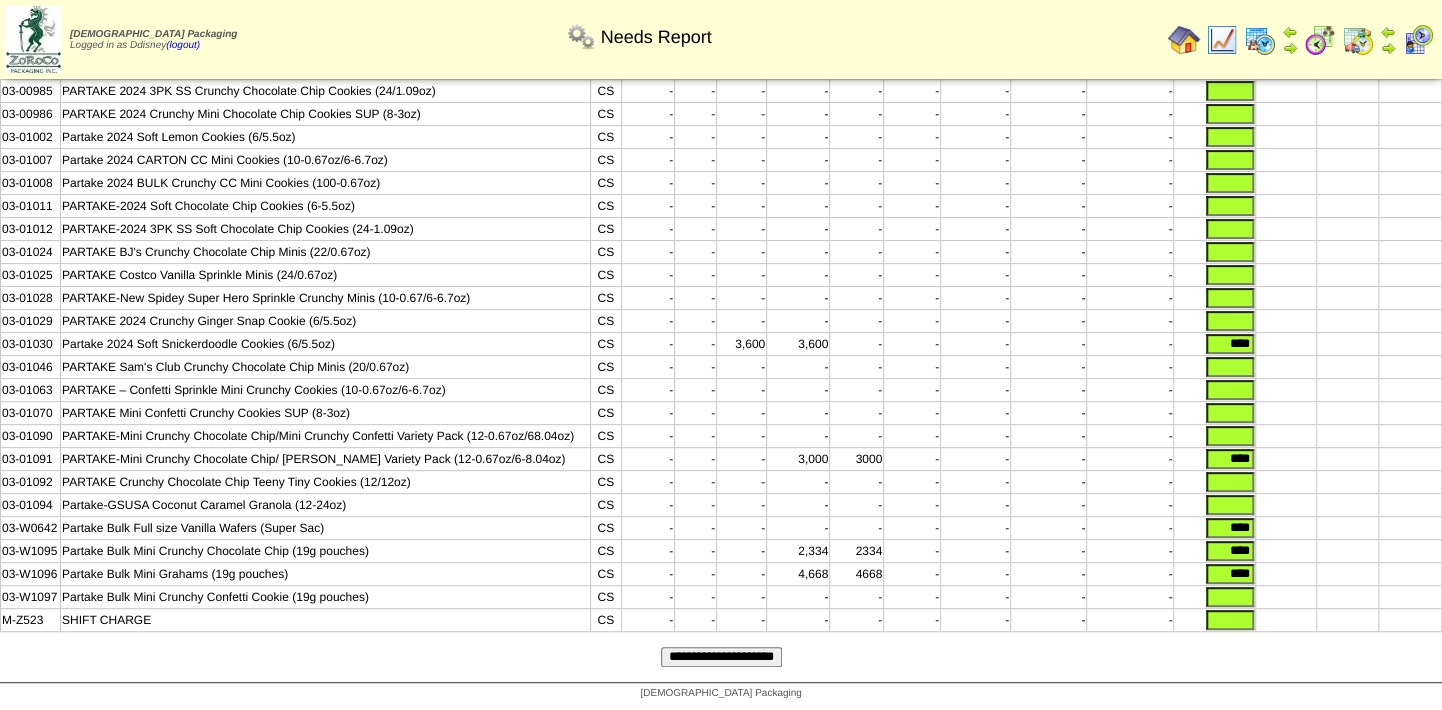 type on "****" 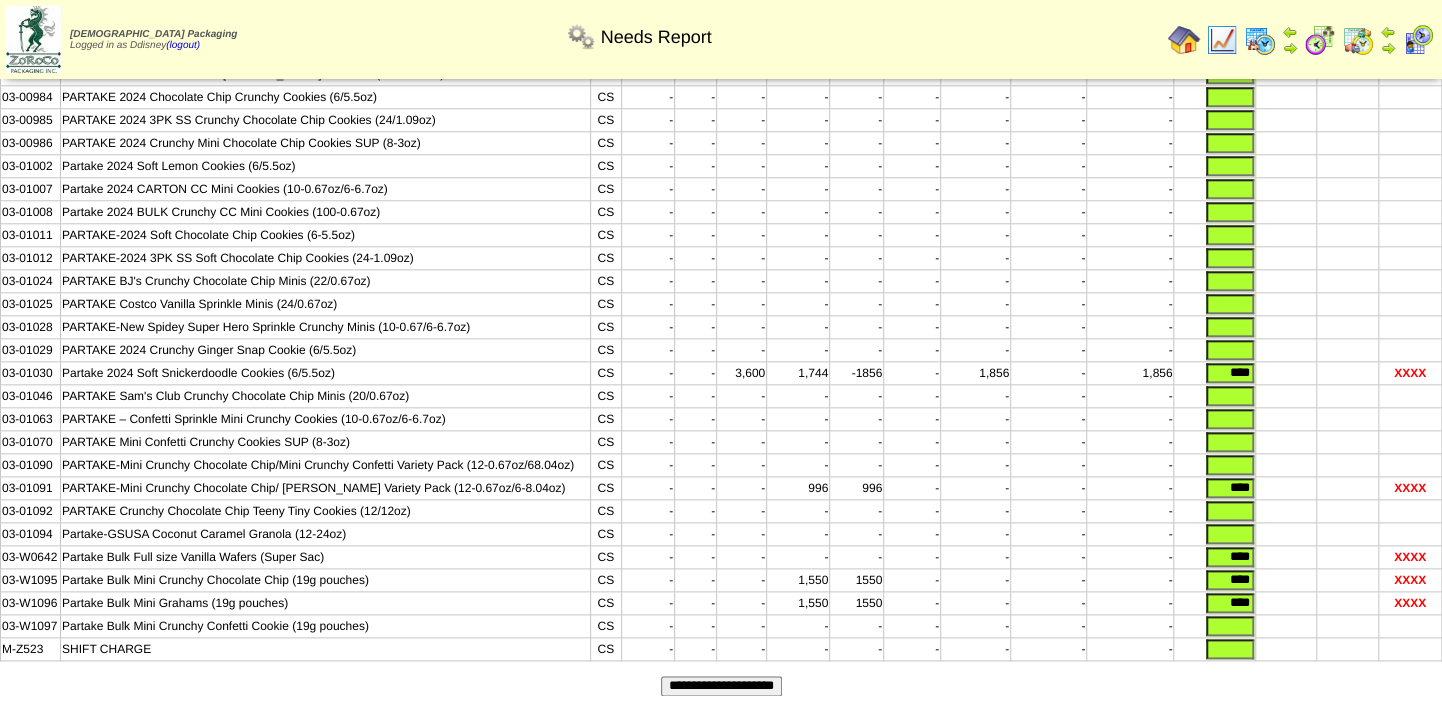 scroll, scrollTop: 1125, scrollLeft: 0, axis: vertical 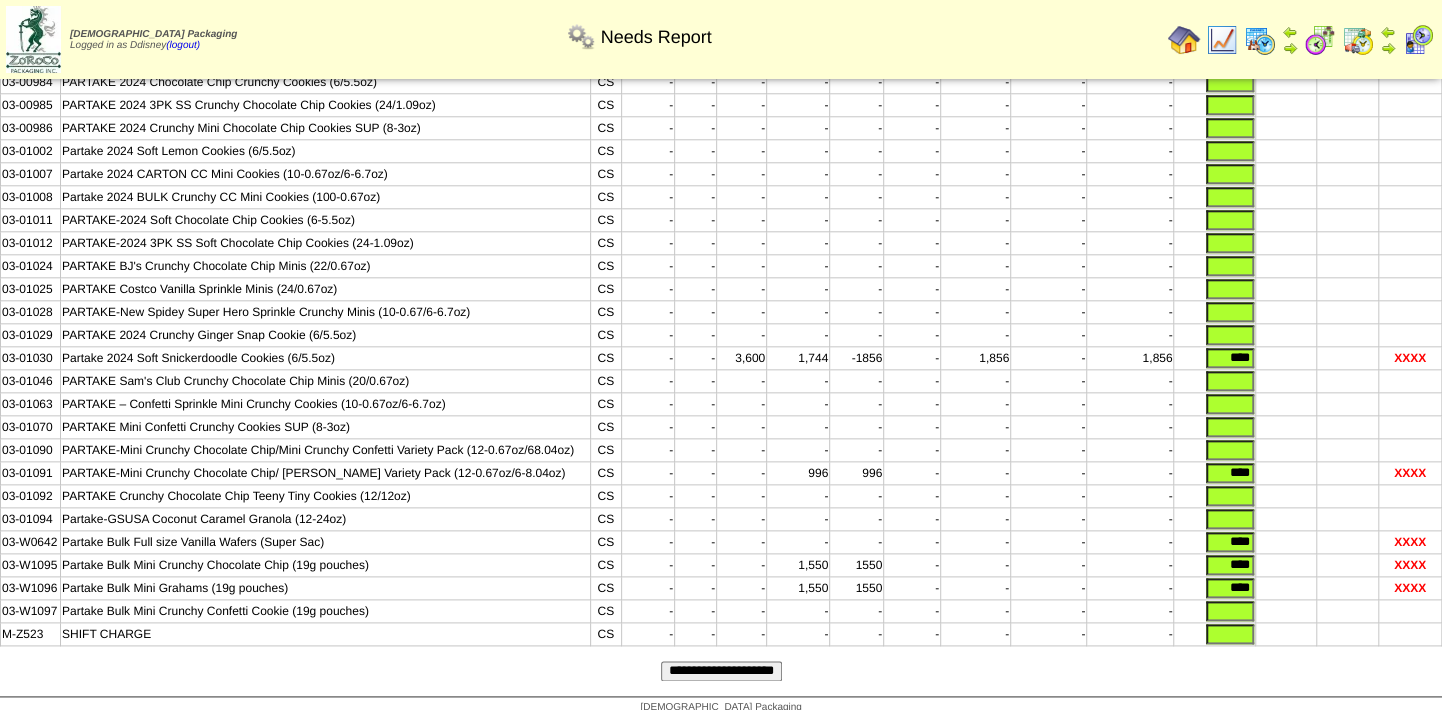 drag, startPoint x: 1268, startPoint y: 519, endPoint x: 1303, endPoint y: 518, distance: 35.014282 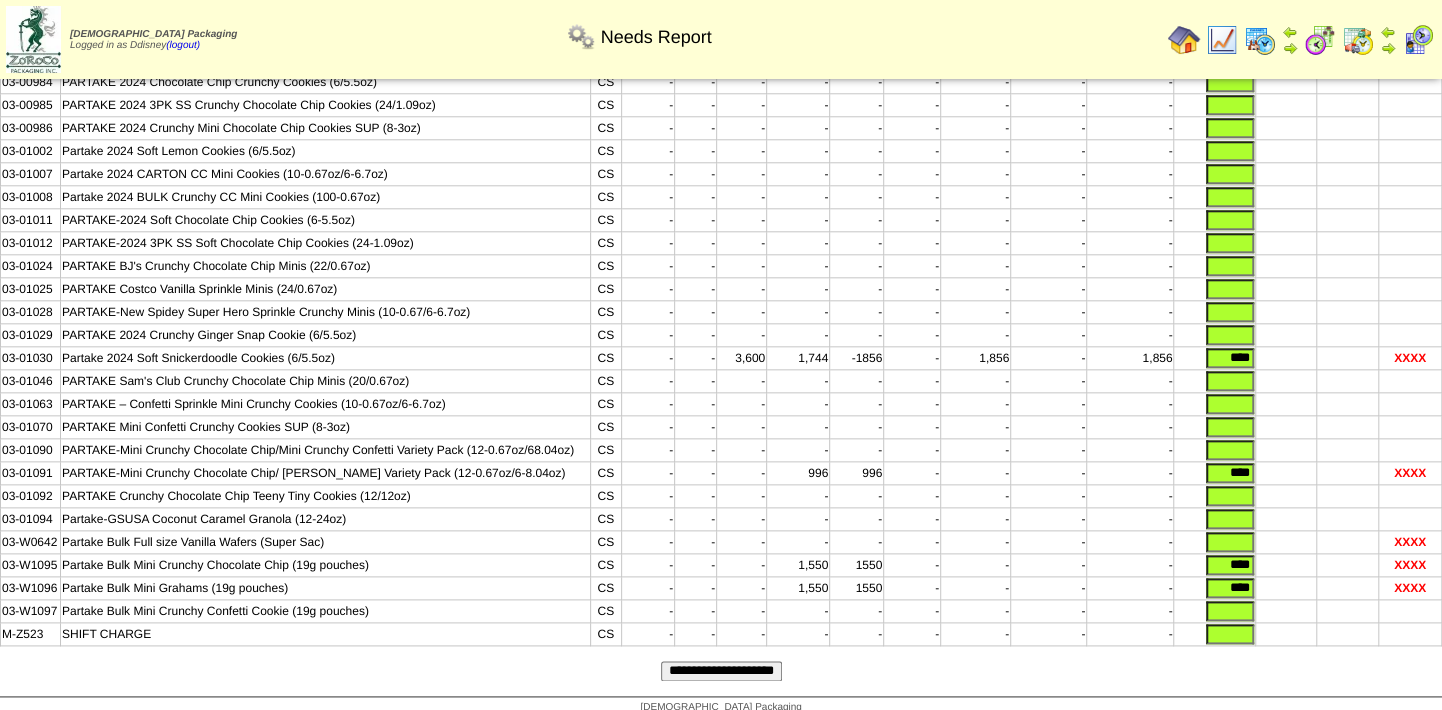 type 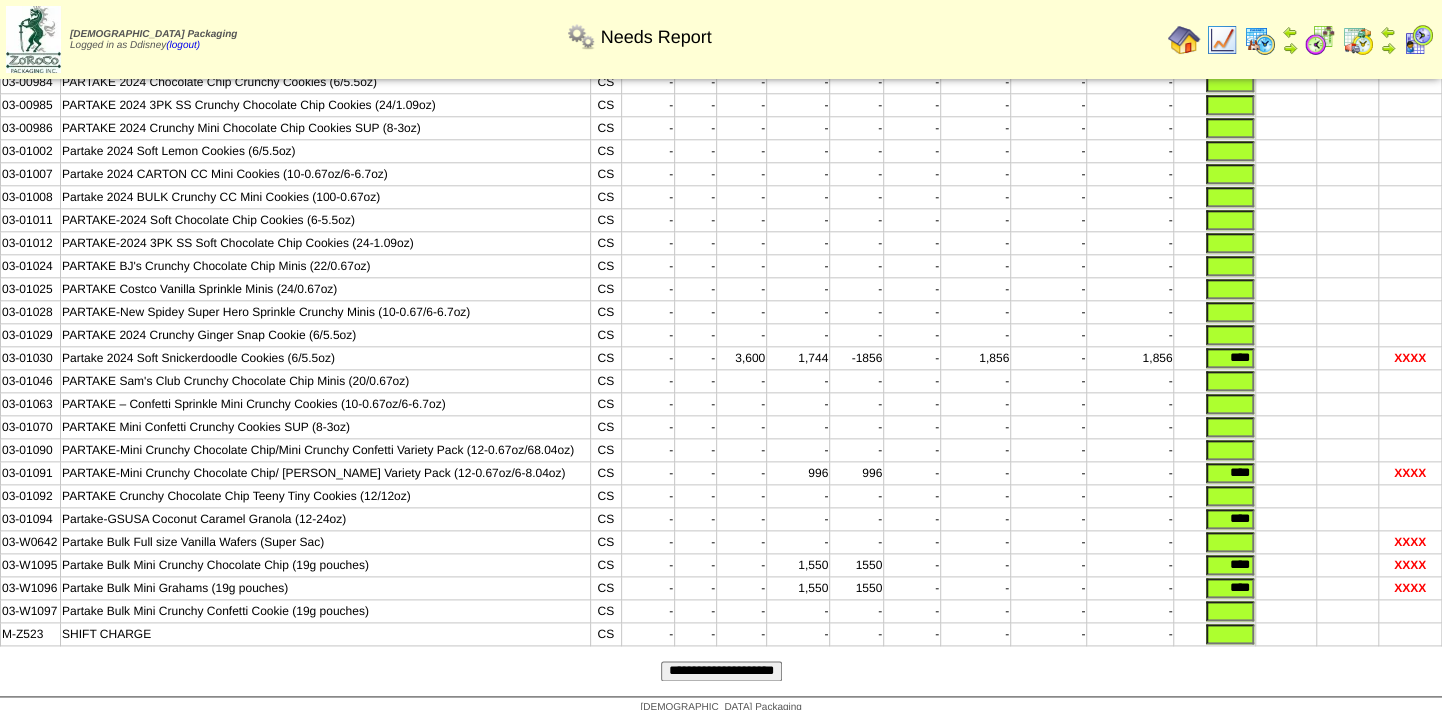 type on "****" 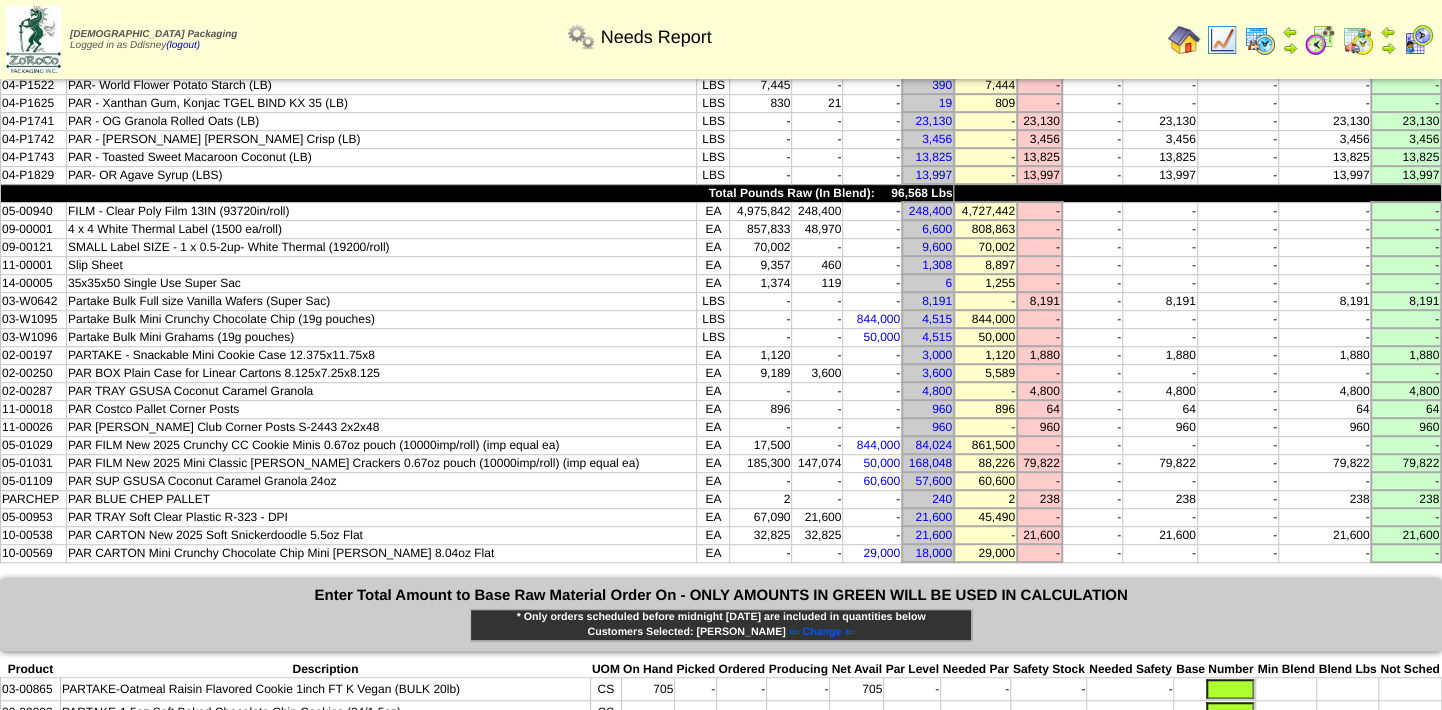 scroll, scrollTop: 545, scrollLeft: 0, axis: vertical 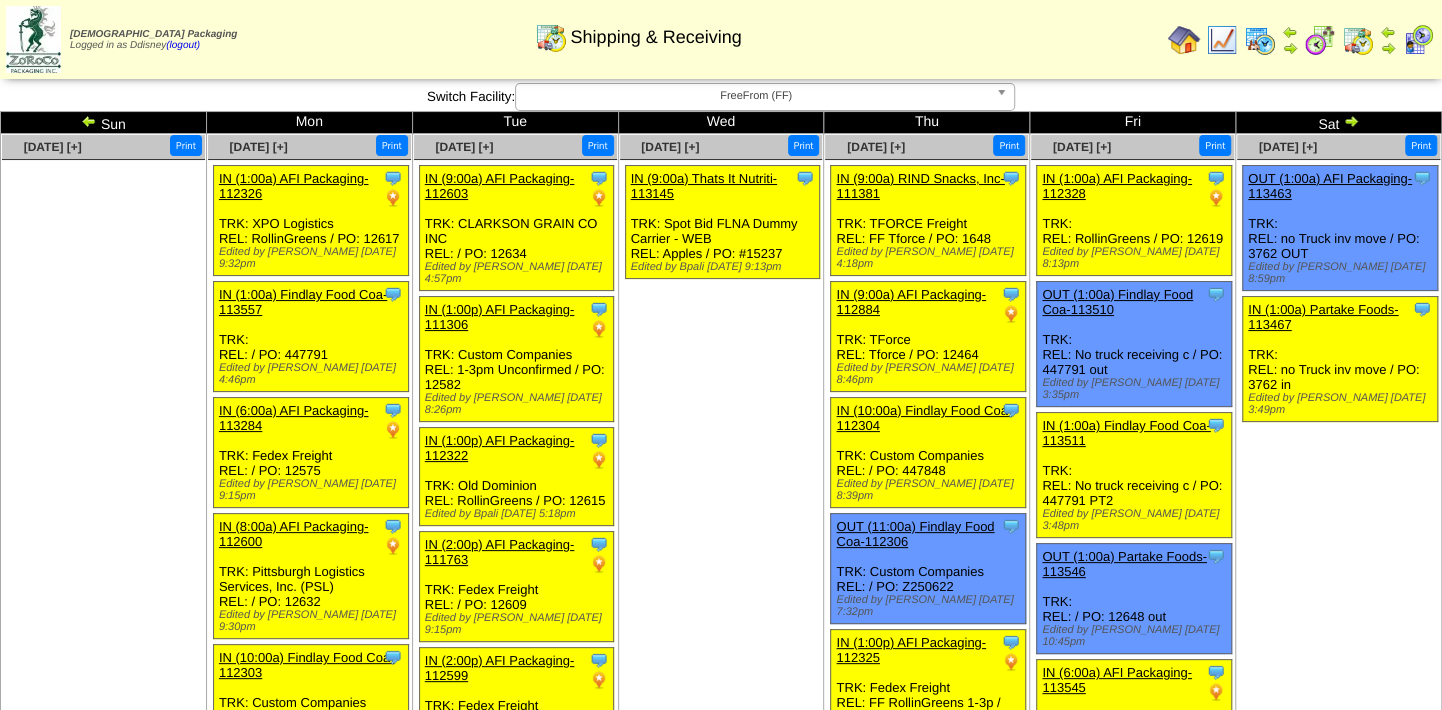 click at bounding box center [1260, 40] 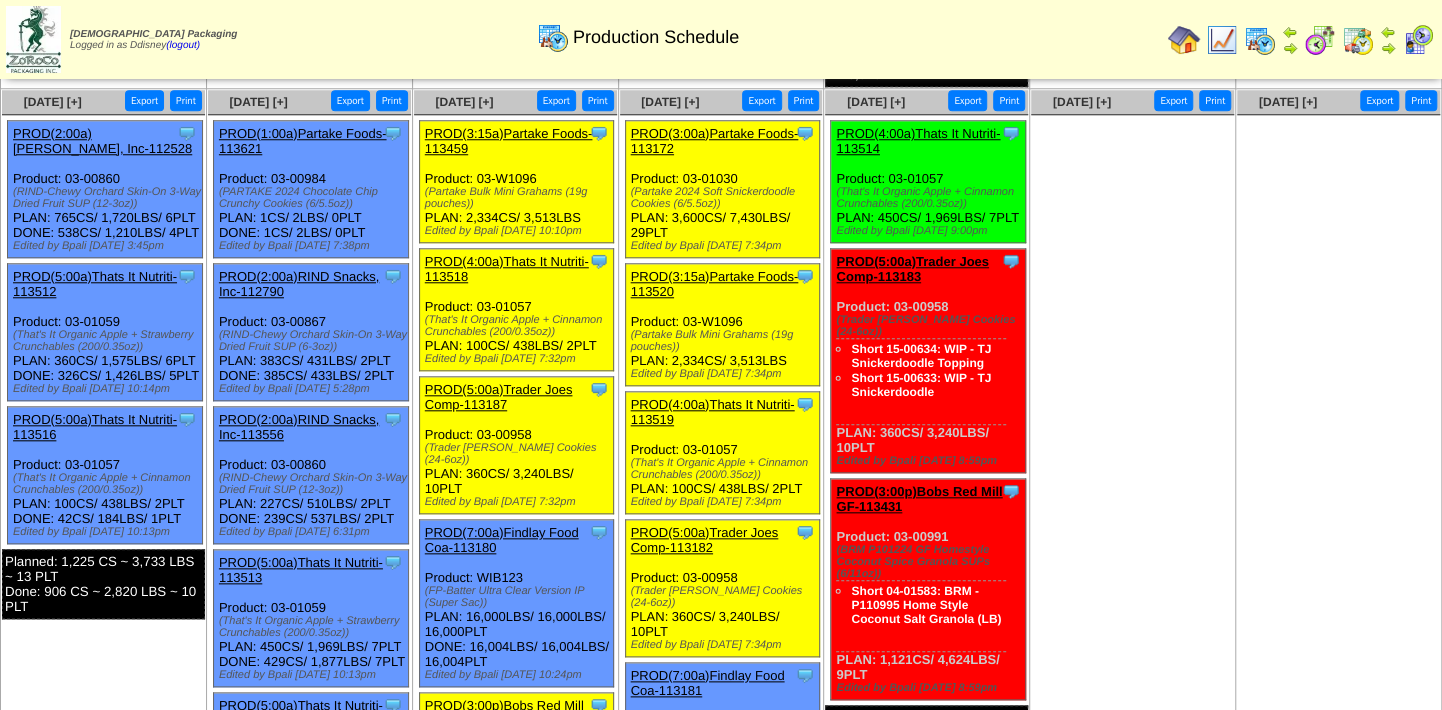 scroll, scrollTop: 1272, scrollLeft: 0, axis: vertical 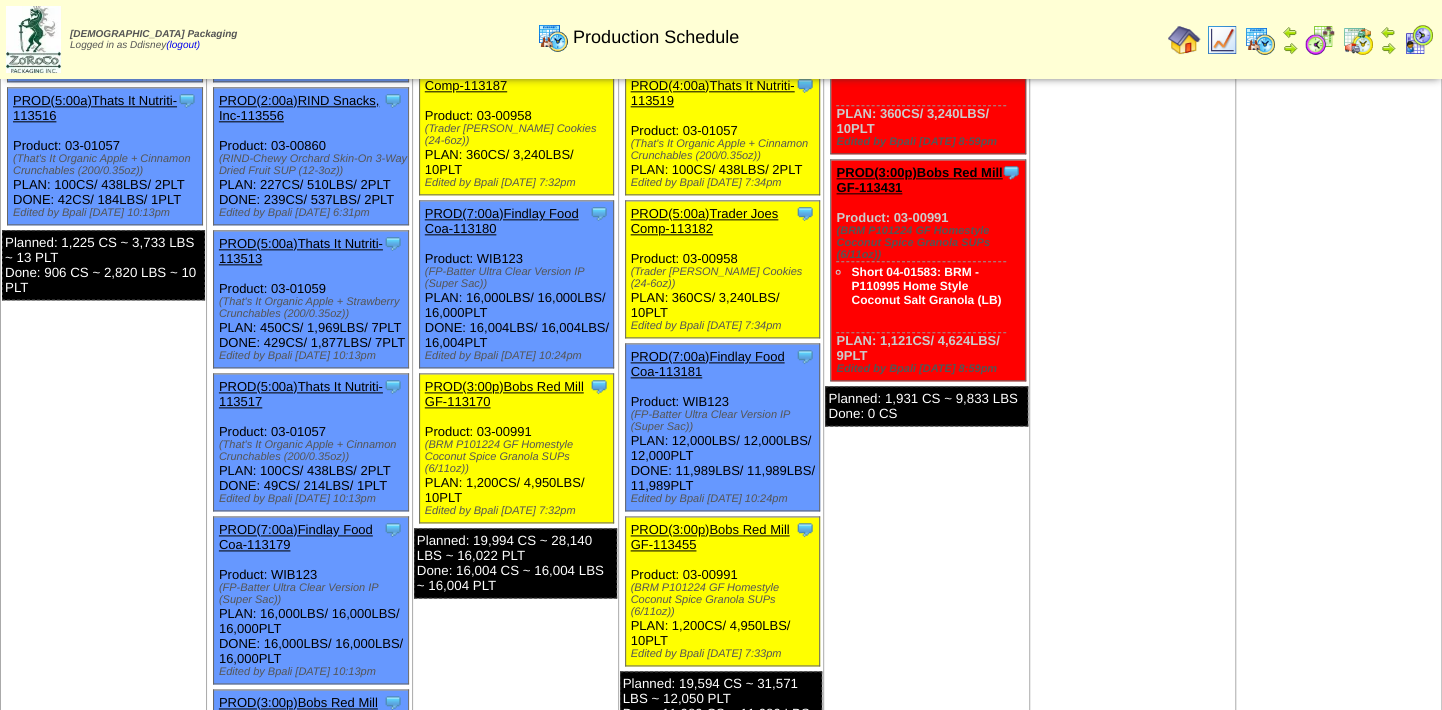 click on "[DATE]                        [+]
Print
Export
Clone Item
NOTE
(1:00a)
FF DOCK Closed for HOLIDAY
Edited by Bpali [DATE] 3:33pm" at bounding box center (1133, 358) 